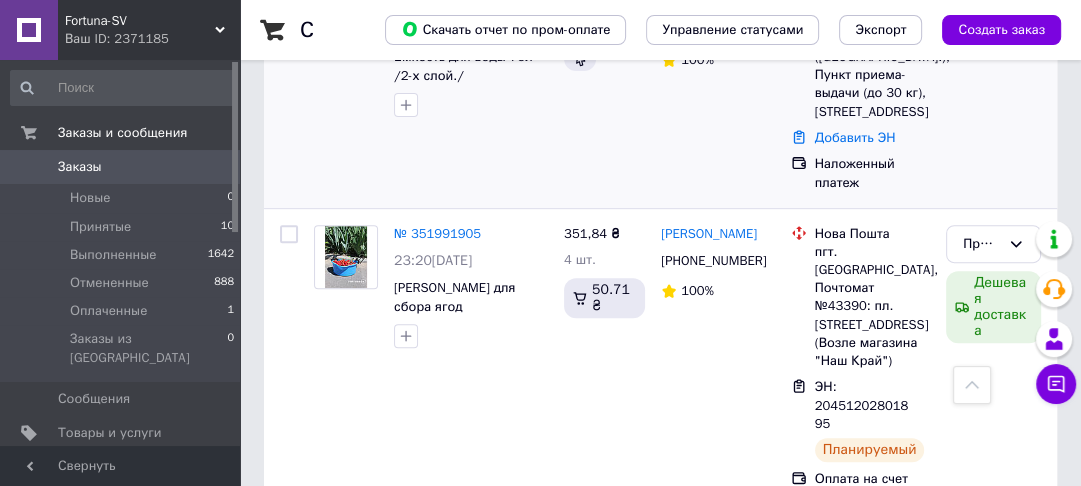 scroll, scrollTop: 320, scrollLeft: 0, axis: vertical 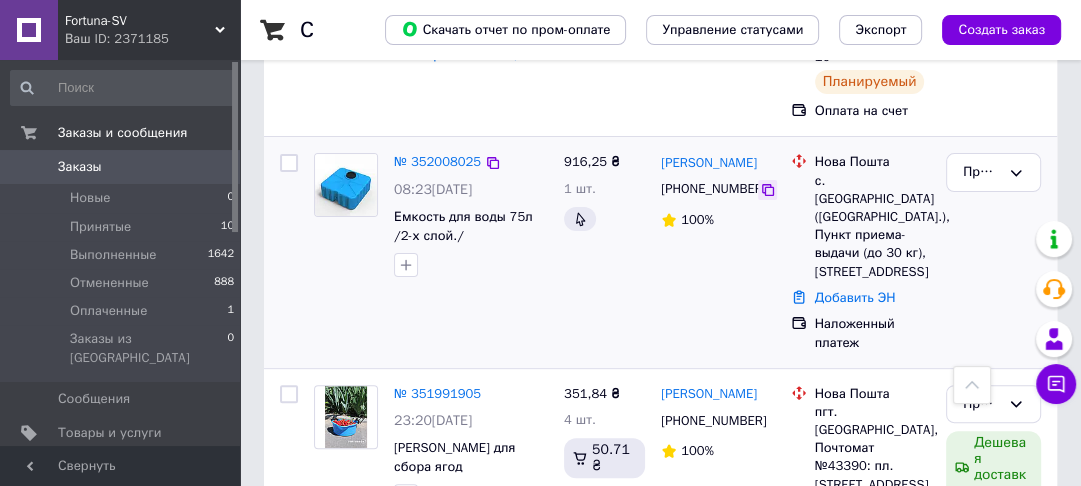 click 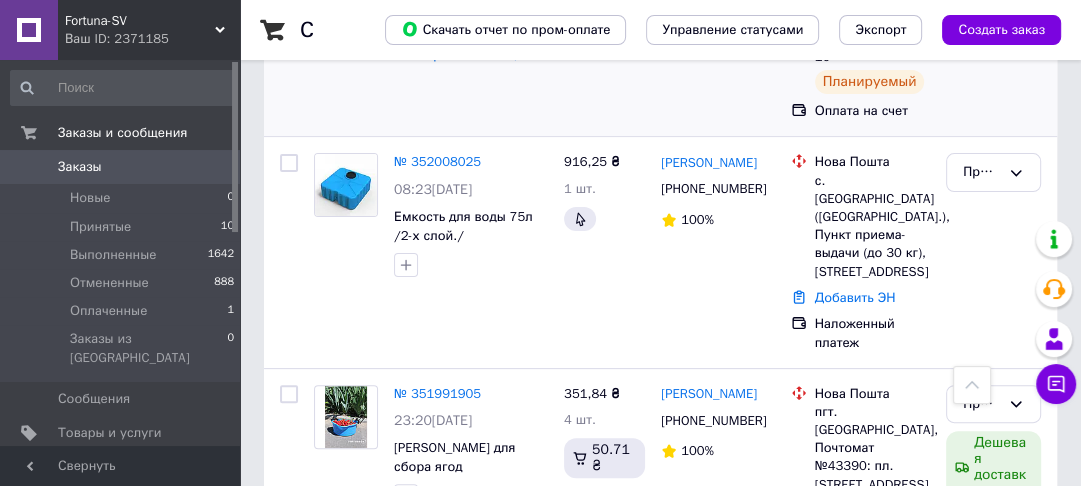 scroll, scrollTop: 0, scrollLeft: 0, axis: both 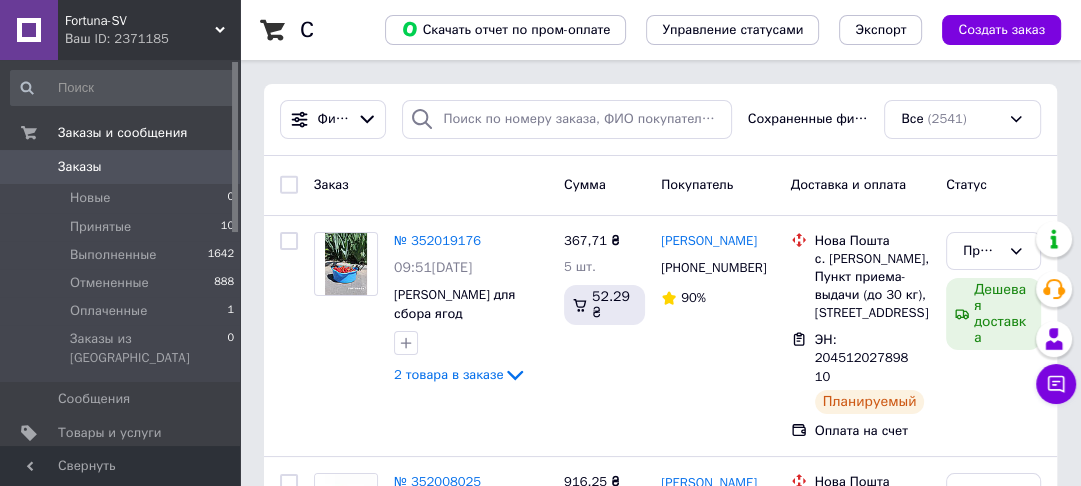 click 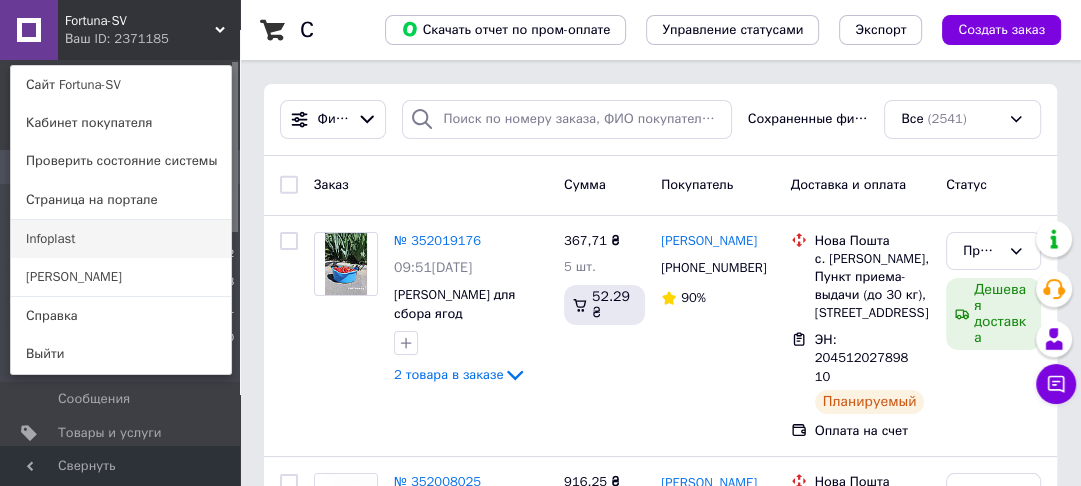click on "Infoplast" at bounding box center (121, 239) 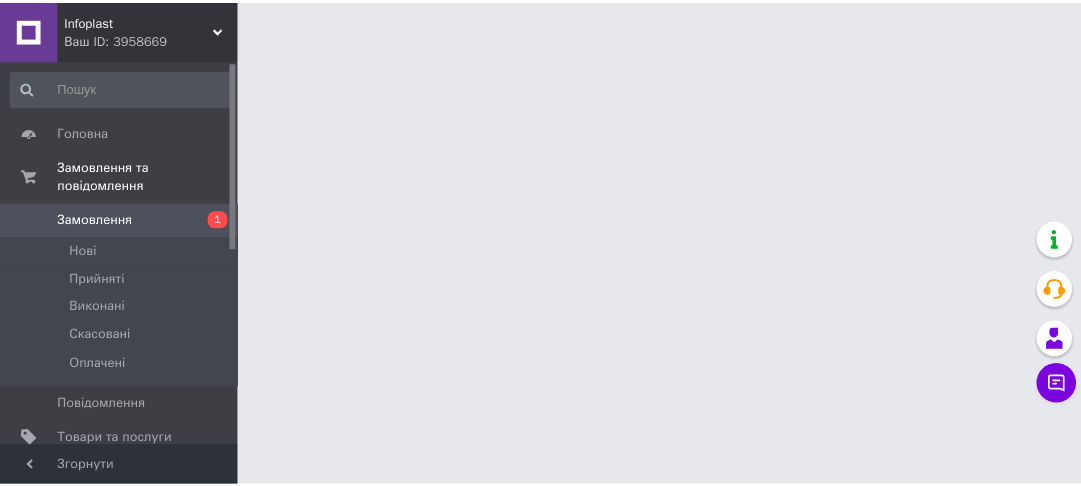 scroll, scrollTop: 0, scrollLeft: 0, axis: both 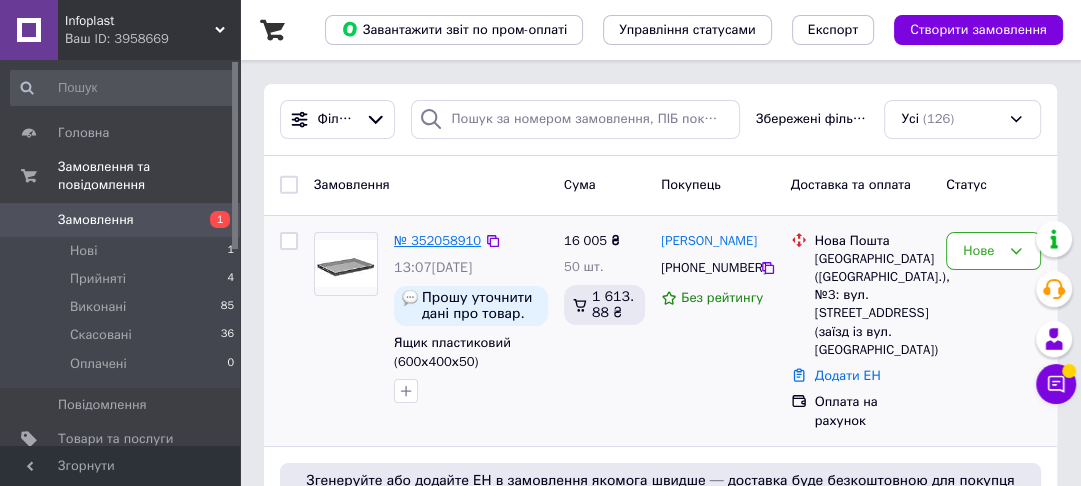 click on "№ 352058910" at bounding box center [437, 240] 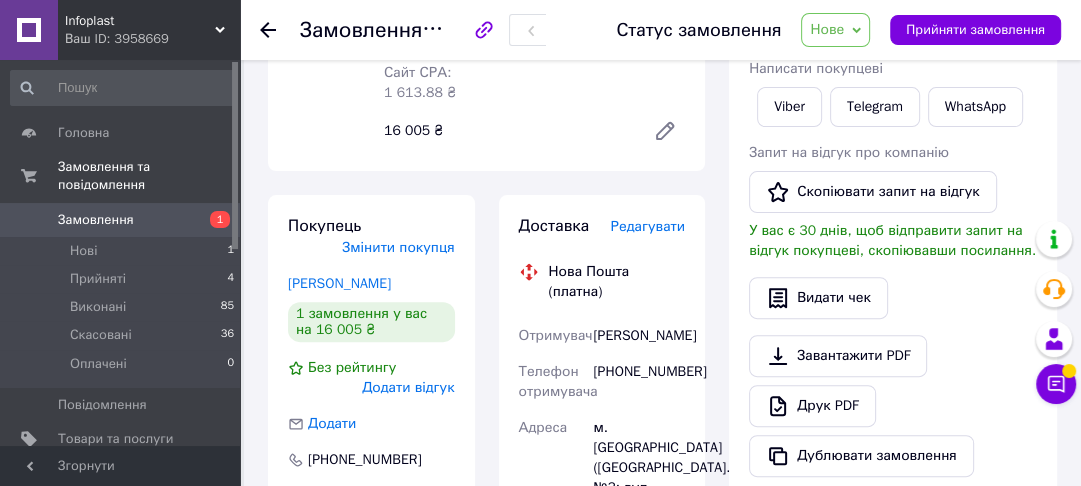 scroll, scrollTop: 480, scrollLeft: 0, axis: vertical 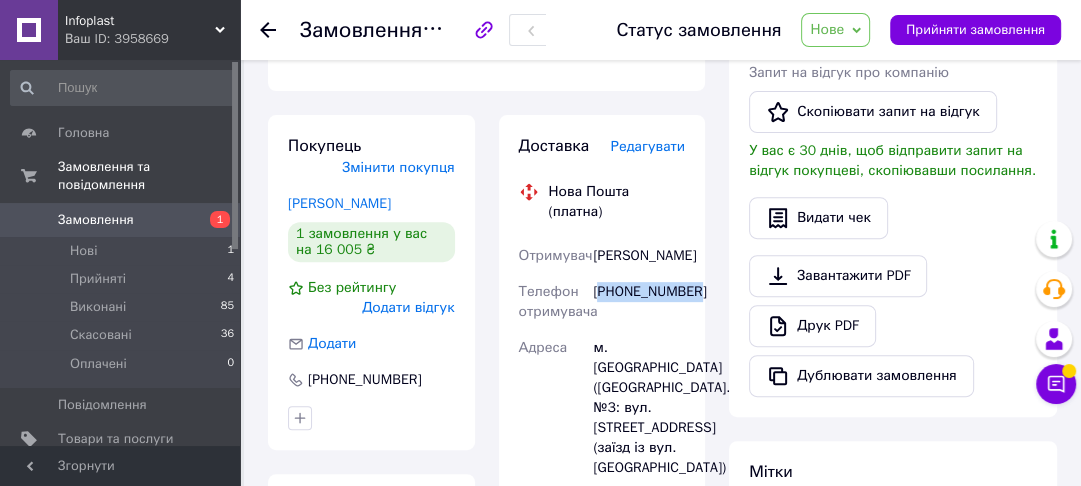 drag, startPoint x: 695, startPoint y: 274, endPoint x: 656, endPoint y: 254, distance: 43.829212 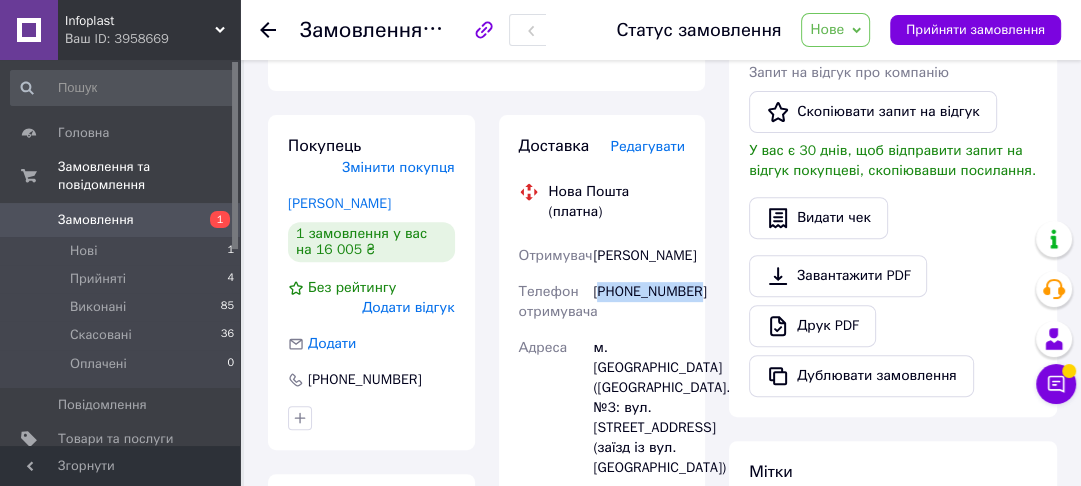 click on "Доставка Редагувати Нова Пошта (платна) Отримувач Стахів Володимир Телефон отримувача +380676792704 Адреса м. Львів (Львівська обл.), №3: вул. Угорська, 22 (заїзд із вул. Луганської) Дата відправки 10.07.2025 Платник Отримувач Оціночна вартість 16 005 ₴ Передати номер або Згенерувати ЕН Платник Отримувач Відправник Прізвище отримувача Стахів Ім'я отримувача Володимир По батькові отримувача Телефон отримувача +380676792704 Тип доставки У відділенні Кур'єром В поштоматі Місто м. Львів (Львівська обл.) Відділення №3: вул. Угорська, 22 (заїзд із вул. Луганської) Місце відправки 16005" at bounding box center (602, 481) 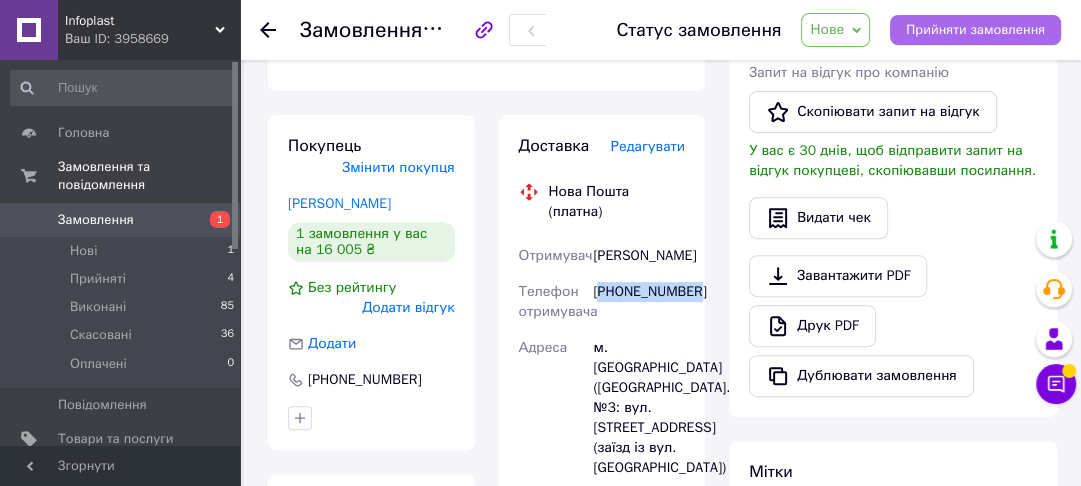 click on "Прийняти замовлення" at bounding box center (975, 30) 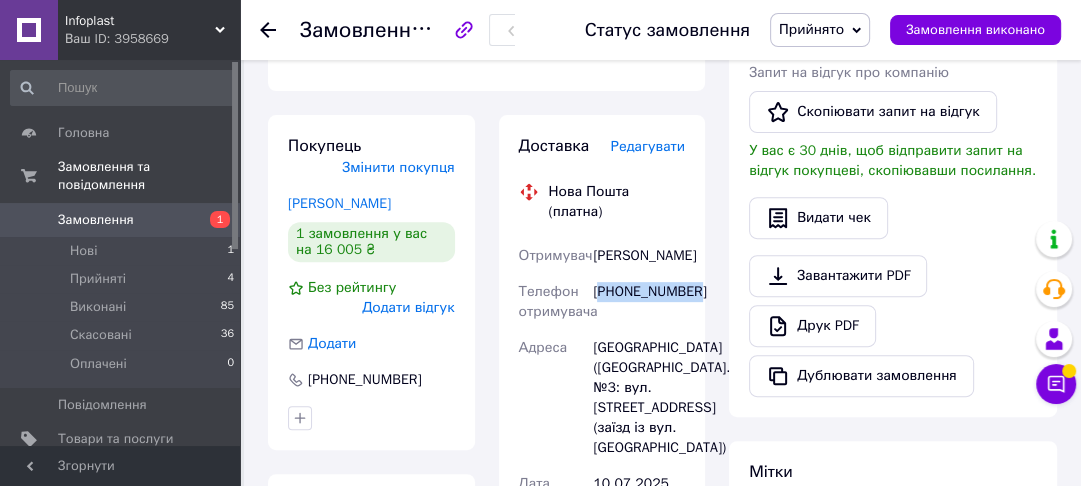 copy on "380676792704" 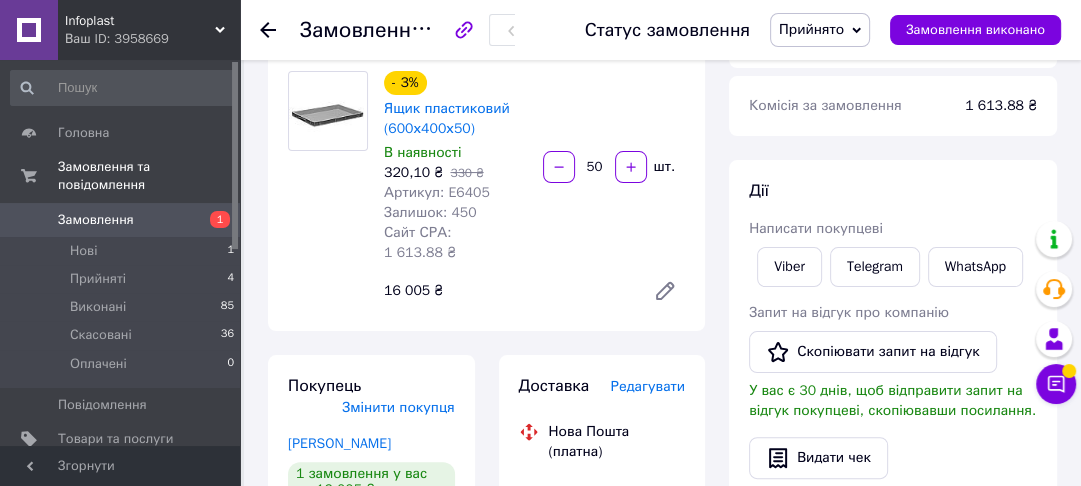 scroll, scrollTop: 160, scrollLeft: 0, axis: vertical 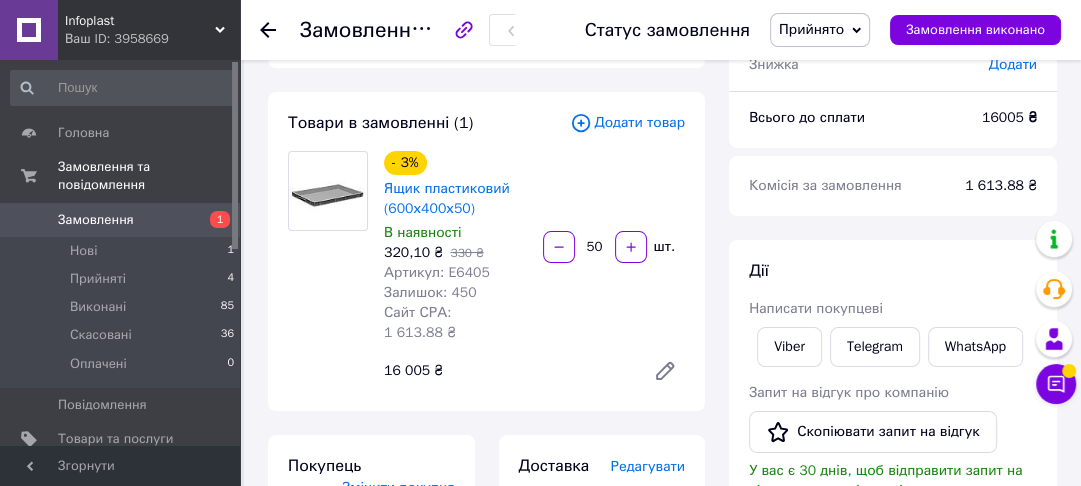click on "Замовлення" at bounding box center [121, 220] 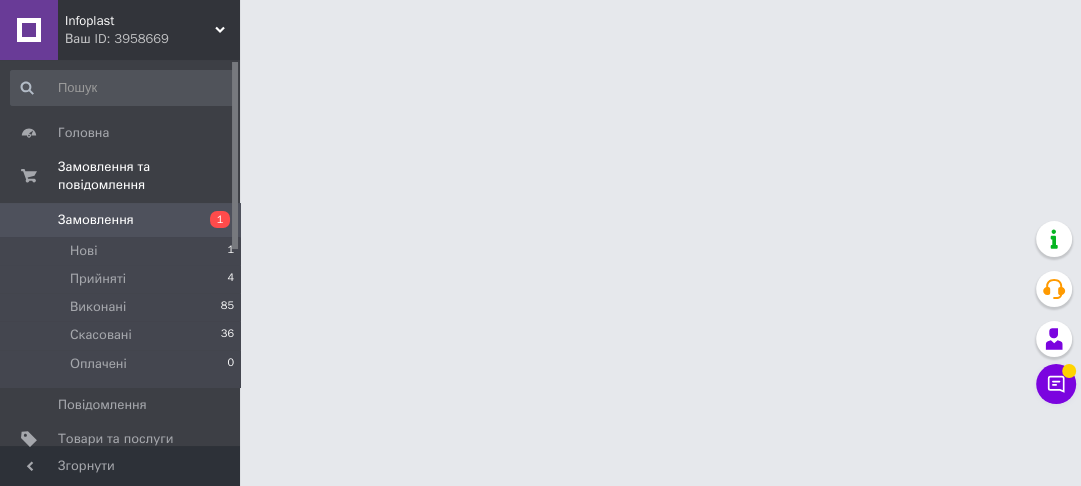 scroll, scrollTop: 0, scrollLeft: 0, axis: both 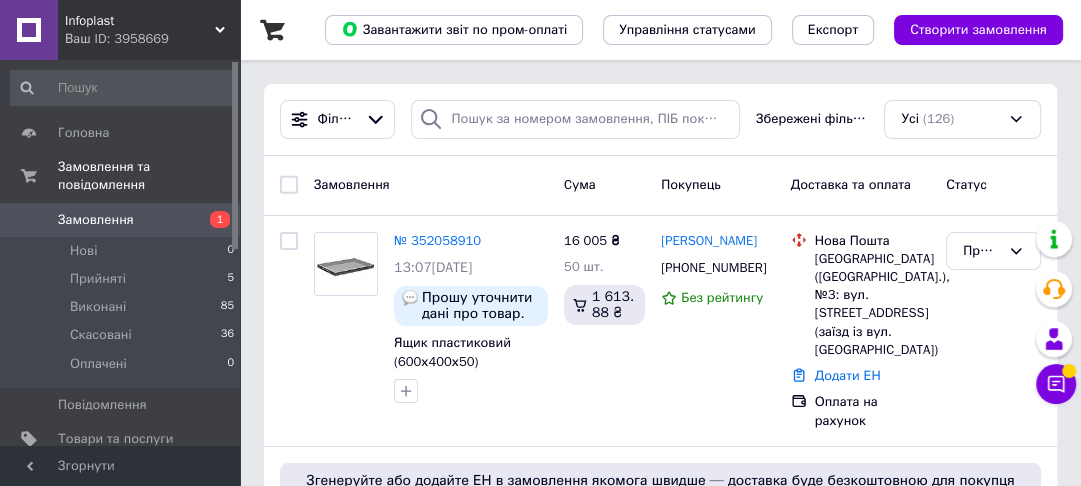 click 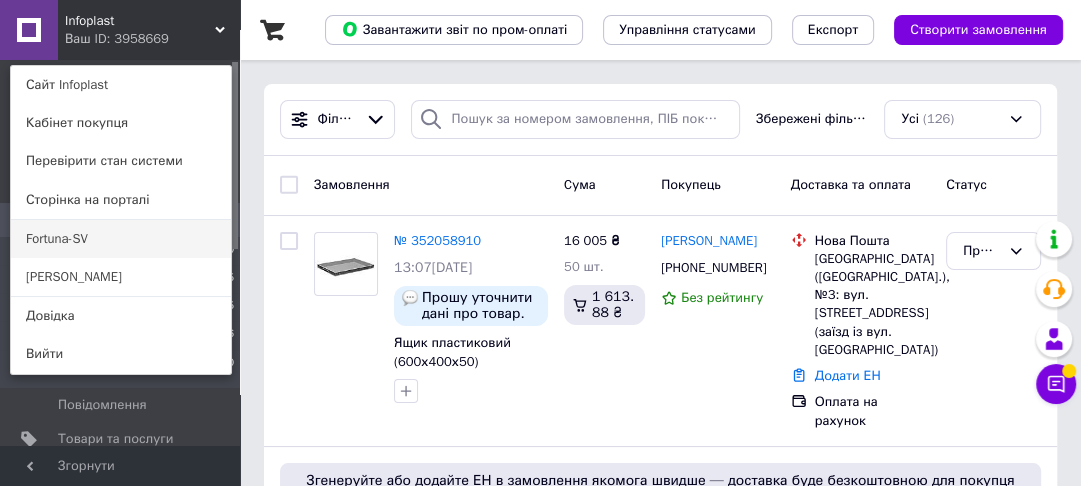 click on "Fortuna-SV" at bounding box center [121, 239] 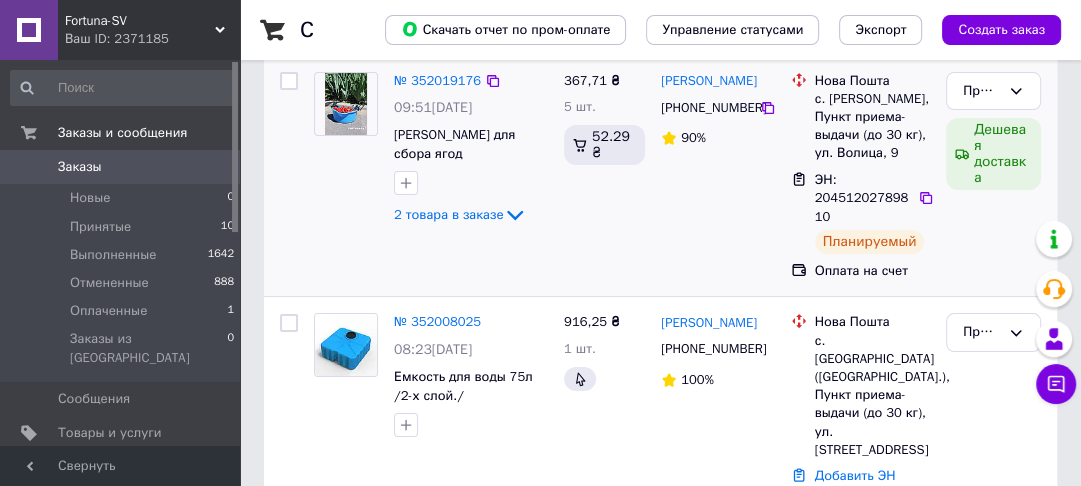 scroll, scrollTop: 320, scrollLeft: 0, axis: vertical 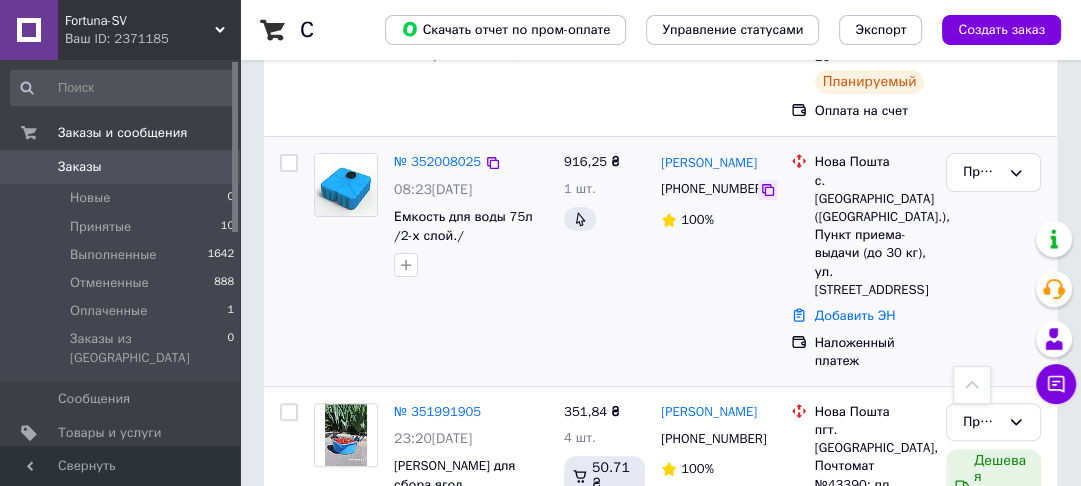 click 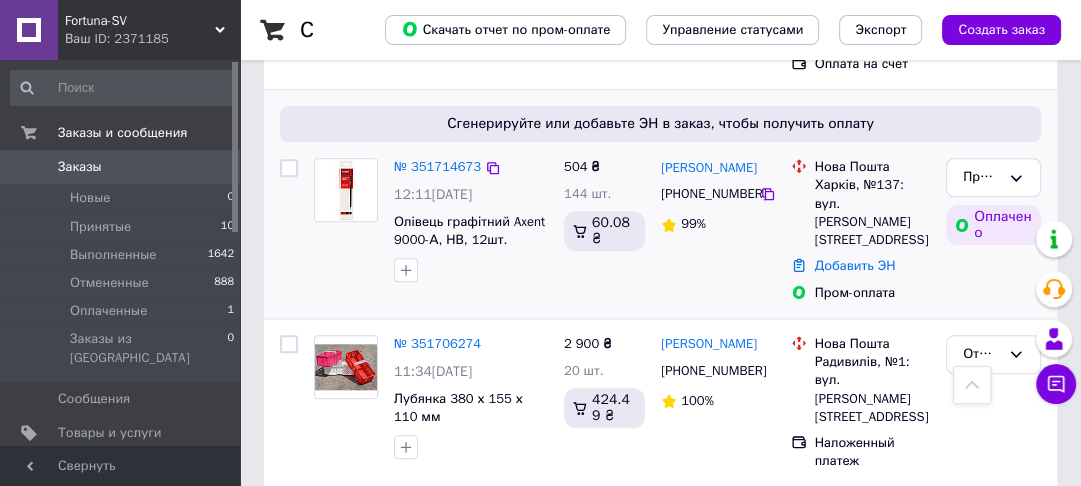 scroll, scrollTop: 1280, scrollLeft: 0, axis: vertical 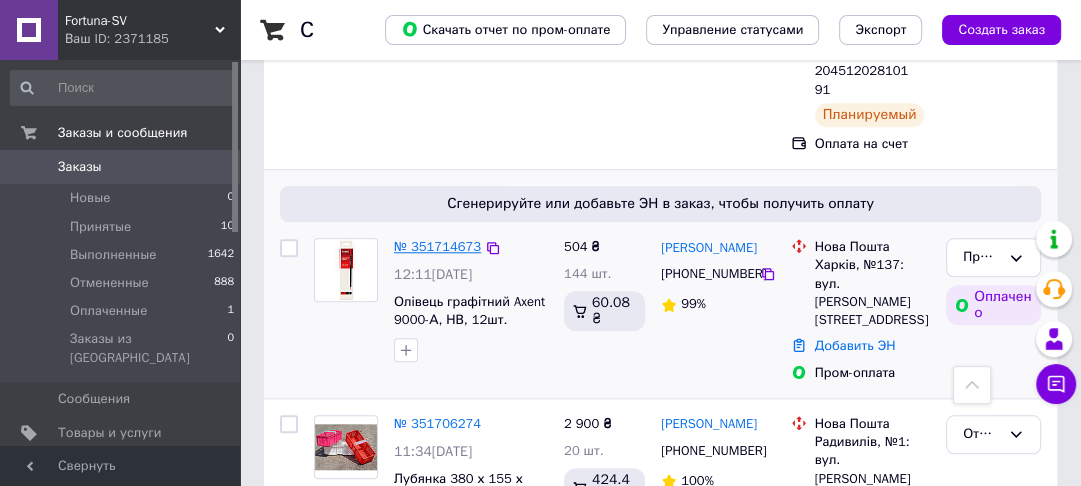 click on "№ 351714673" at bounding box center (437, 246) 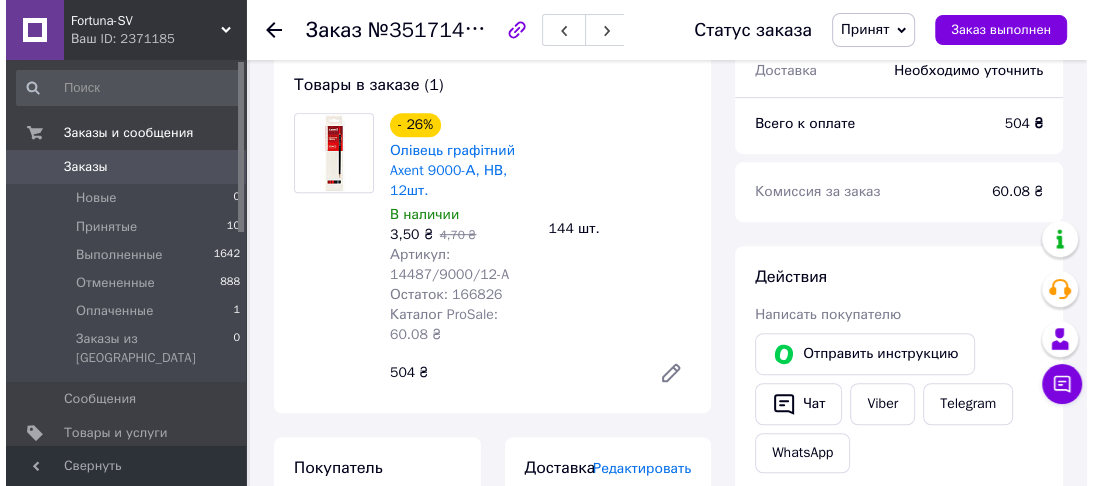 scroll, scrollTop: 960, scrollLeft: 0, axis: vertical 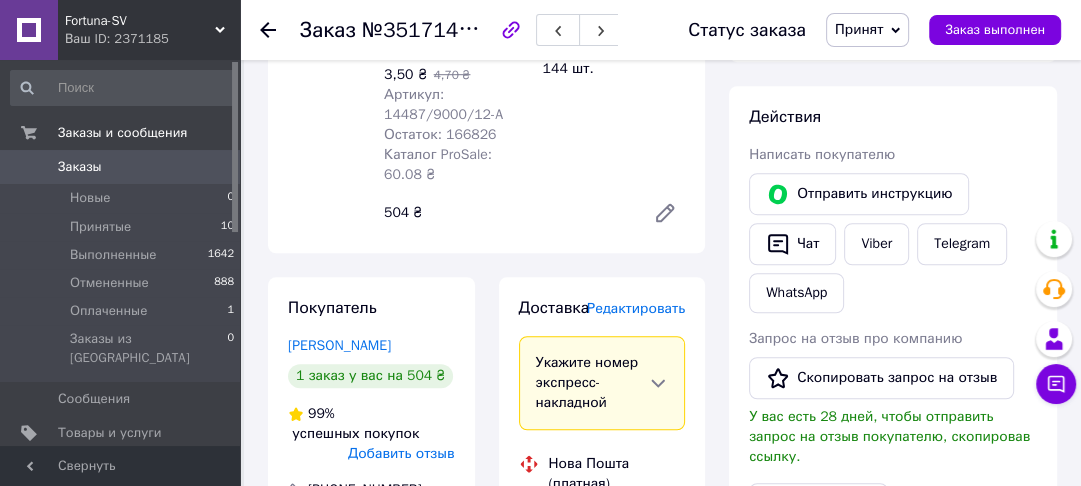click on "Редактировать" at bounding box center [636, 308] 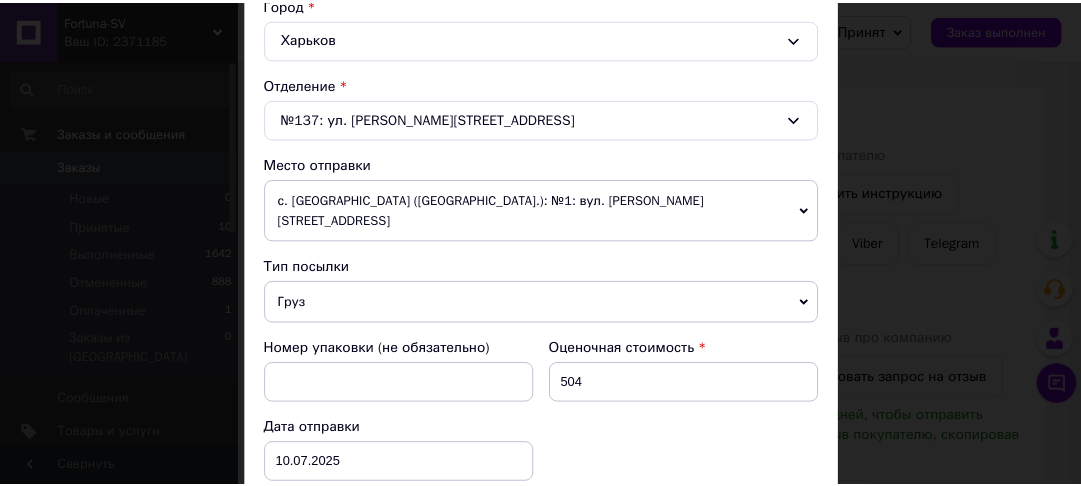 scroll, scrollTop: 640, scrollLeft: 0, axis: vertical 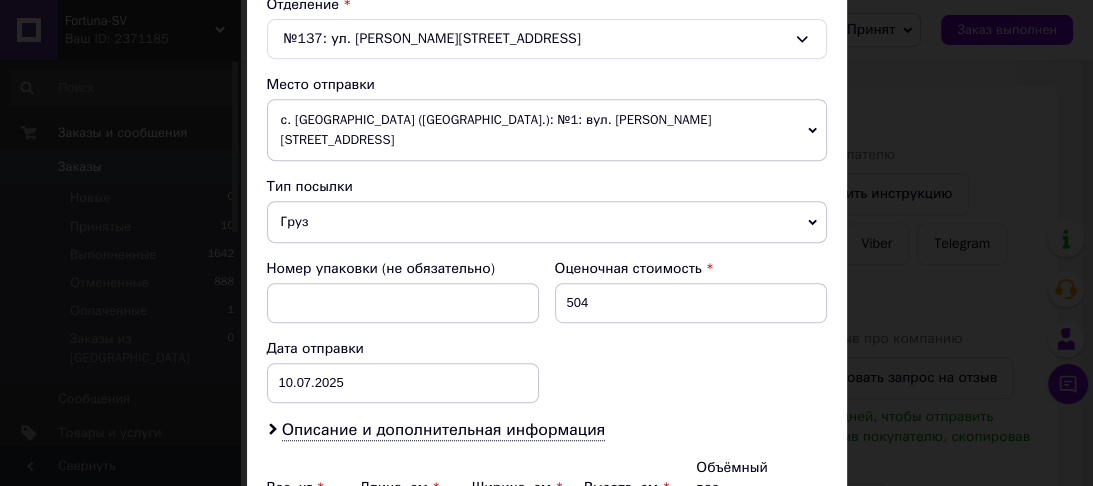 click on "× Редактирование доставки Способ доставки Нова Пошта (платная) Плательщик Получатель Отправитель Фамилия получателя францесчи Имя получателя рыан Отчество получателя Телефон получателя +380975755610 Тип доставки В отделении Курьером В почтомате Город Харьков Отделение №137: ул. Ахсарова, 21 Место отправки с. Юзвин (Вінницька обл.): №1: вул. Некрасова, 6 м. Київ (Київська обл.): Промислова (Видубичі) вул. д.1 м. Київ (Київська обл.): Тульчинська вул. д.6 Добавить еще место отправки Тип посылки Груз Документы Номер упаковки (не обязательно) Оценочная стоимость 504 10.07.2025 < > <" at bounding box center [546, 243] 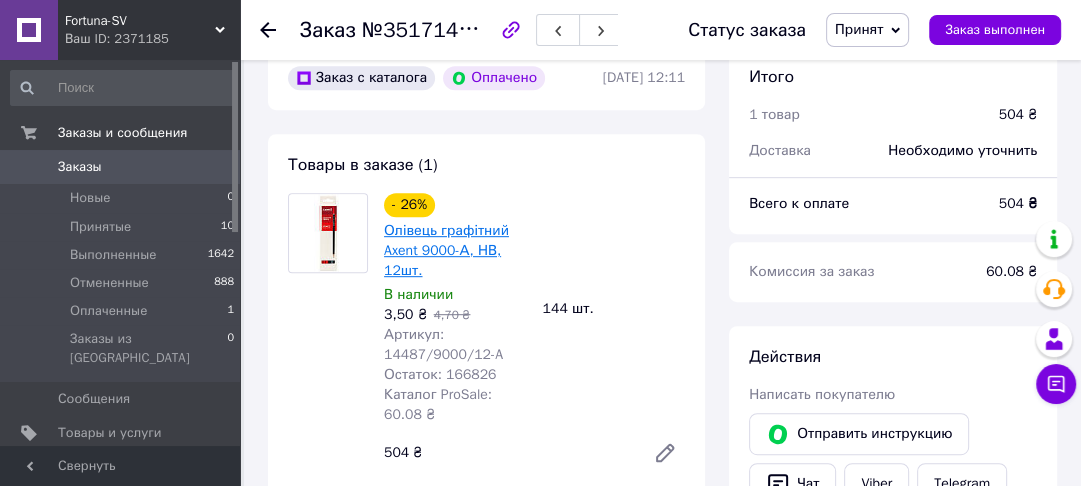 scroll, scrollTop: 640, scrollLeft: 0, axis: vertical 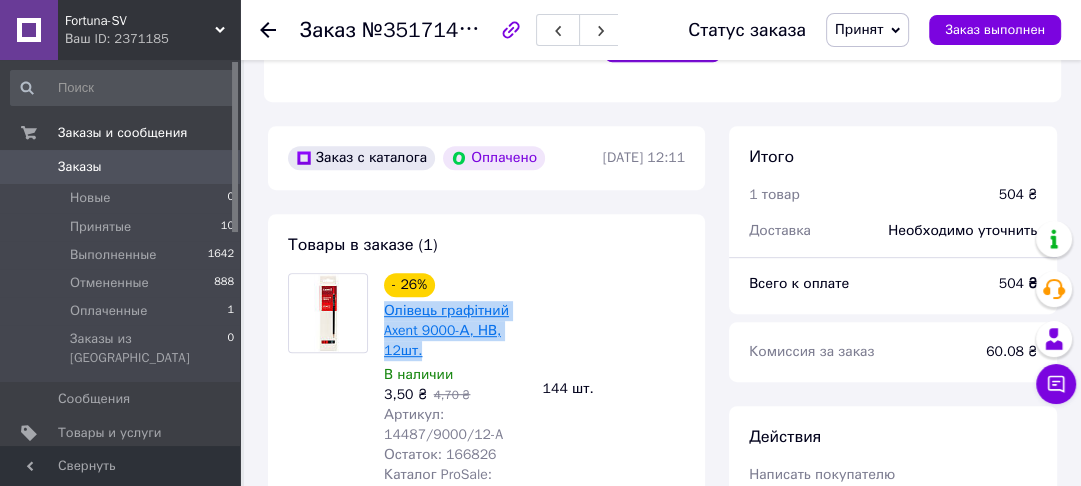 drag, startPoint x: 428, startPoint y: 336, endPoint x: 388, endPoint y: 297, distance: 55.86591 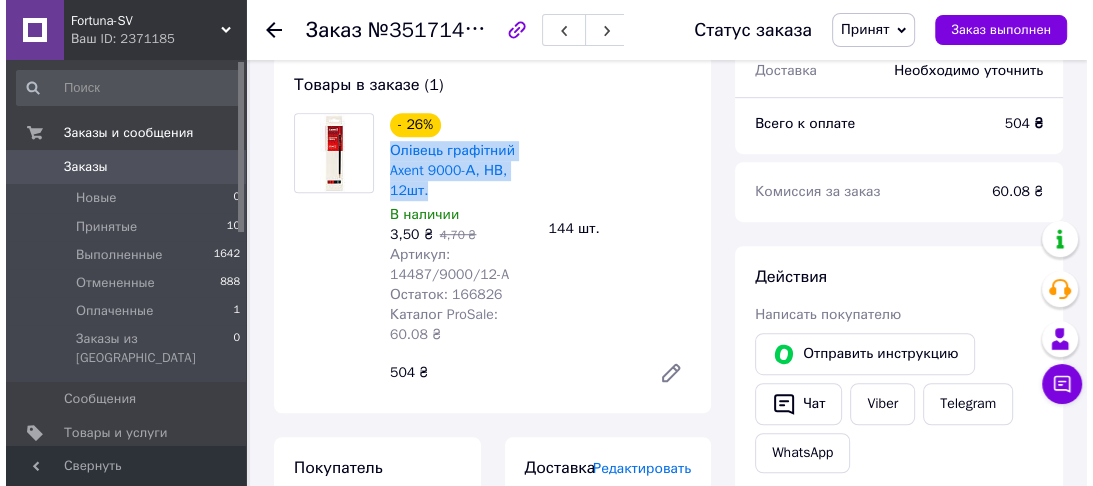 scroll, scrollTop: 880, scrollLeft: 0, axis: vertical 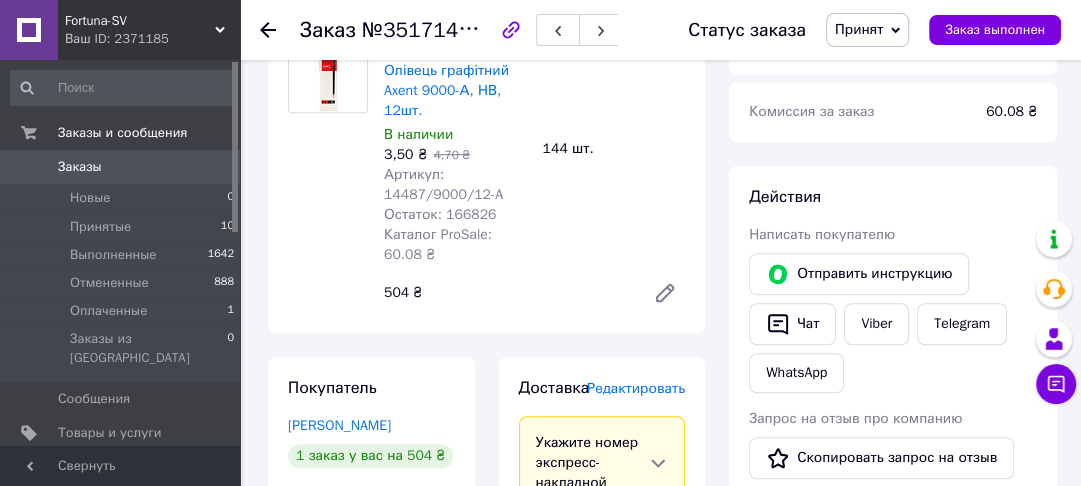 click on "Редактировать" at bounding box center (636, 388) 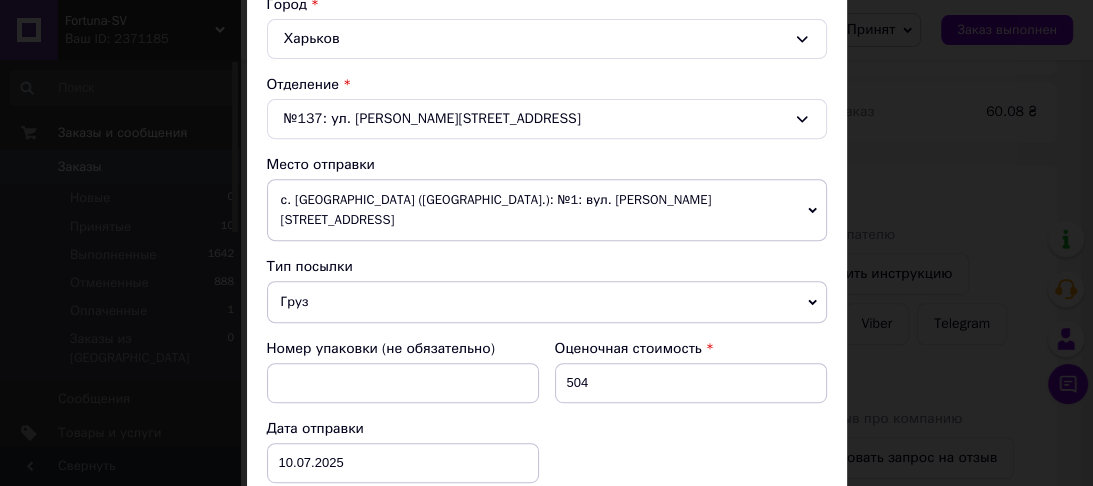scroll, scrollTop: 800, scrollLeft: 0, axis: vertical 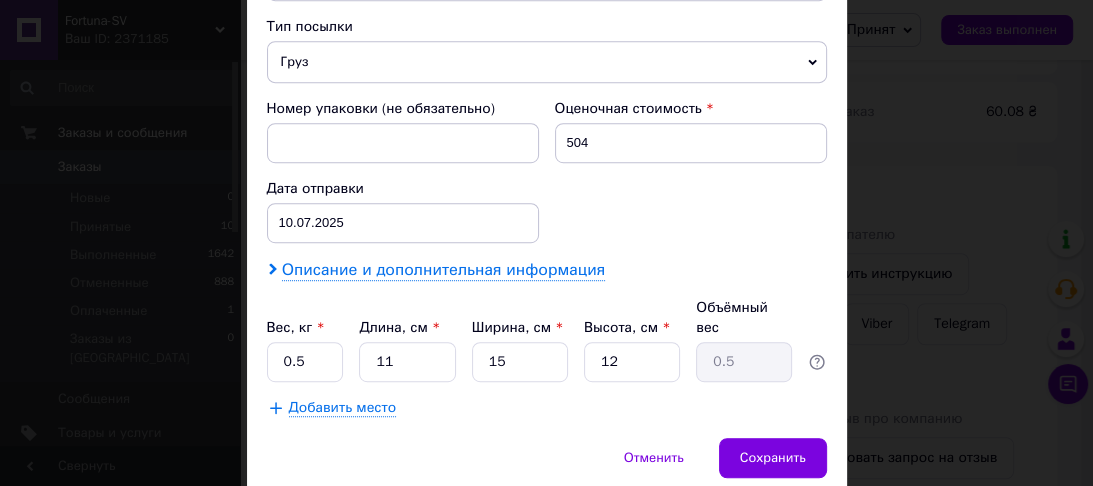 click on "Описание и дополнительная информация" at bounding box center (443, 270) 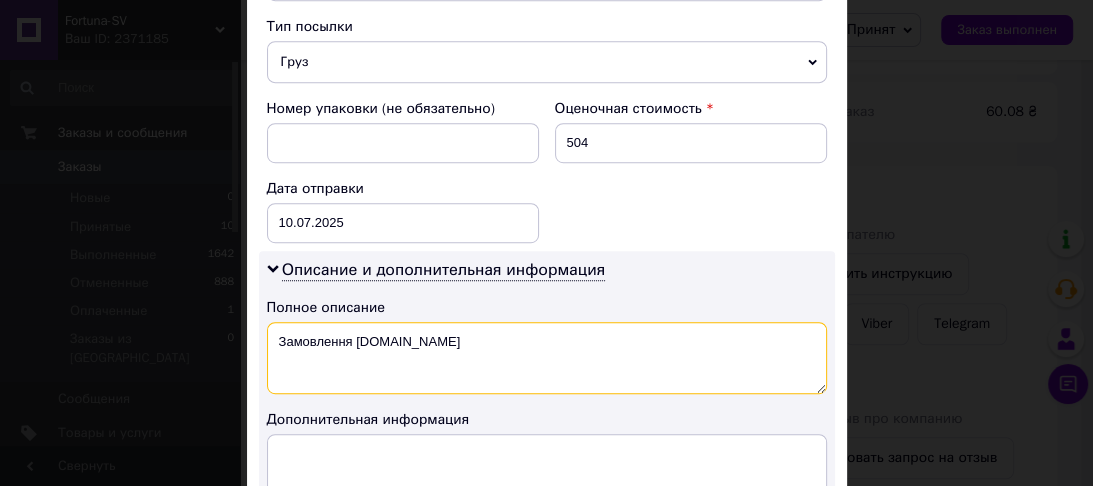 drag, startPoint x: 412, startPoint y: 315, endPoint x: 275, endPoint y: 302, distance: 137.6154 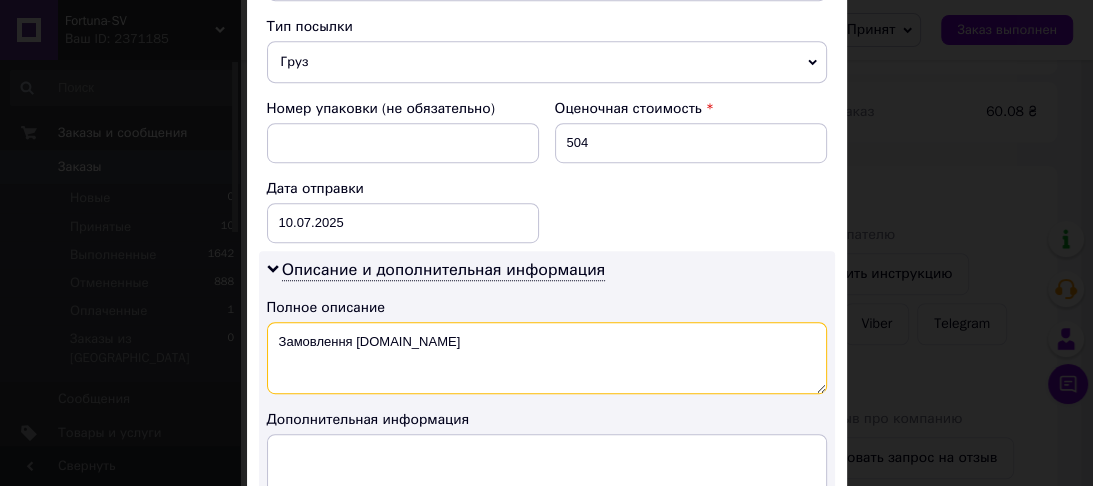 click on "Замовлення Prom.ua" at bounding box center (547, 358) 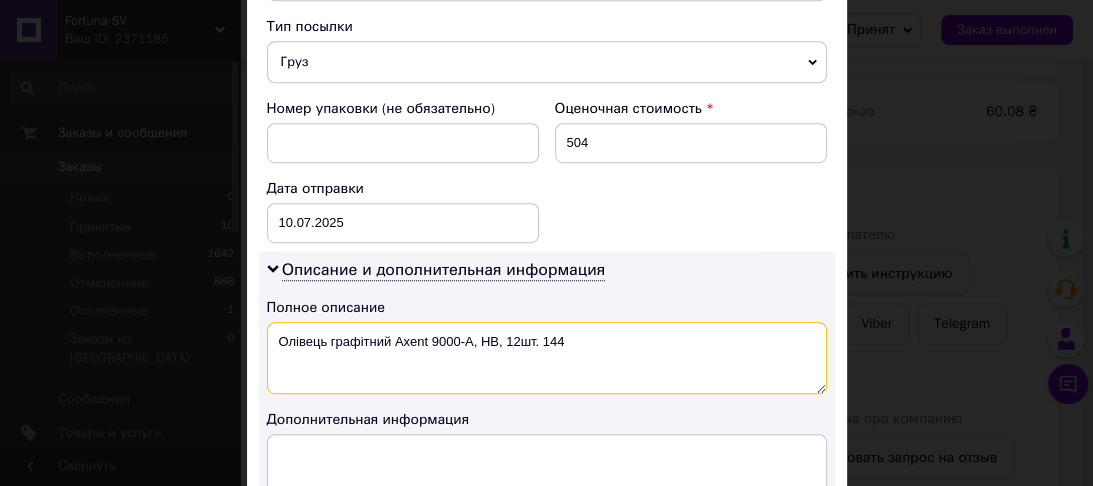 drag, startPoint x: 538, startPoint y: 316, endPoint x: 509, endPoint y: 312, distance: 29.274563 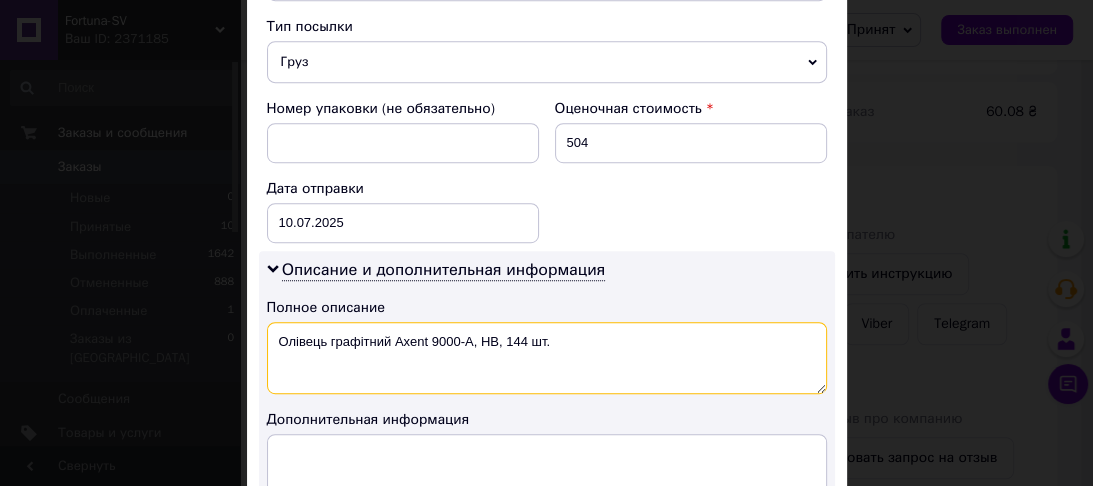 type on "Олівець графітний Axent 9000-А, НВ, 144 шт." 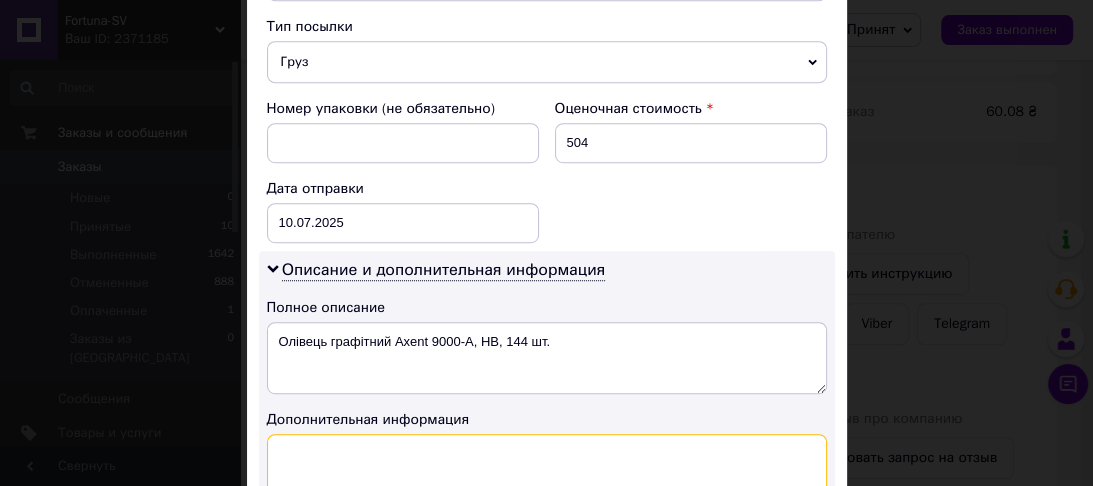 click at bounding box center (547, 470) 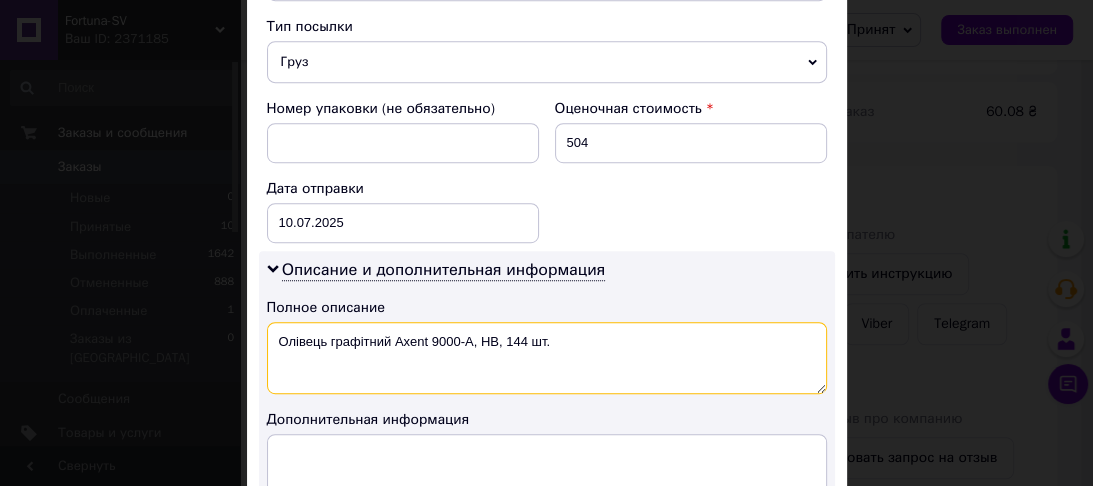 click on "Олівець графітний Axent 9000-А, НВ, 144 шт." at bounding box center (547, 358) 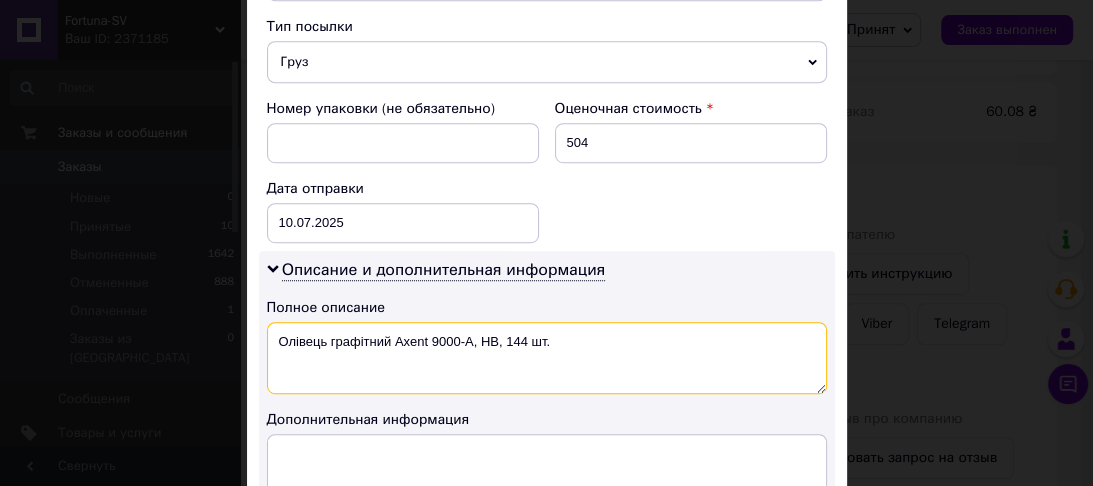 drag, startPoint x: 550, startPoint y: 318, endPoint x: 276, endPoint y: 317, distance: 274.00183 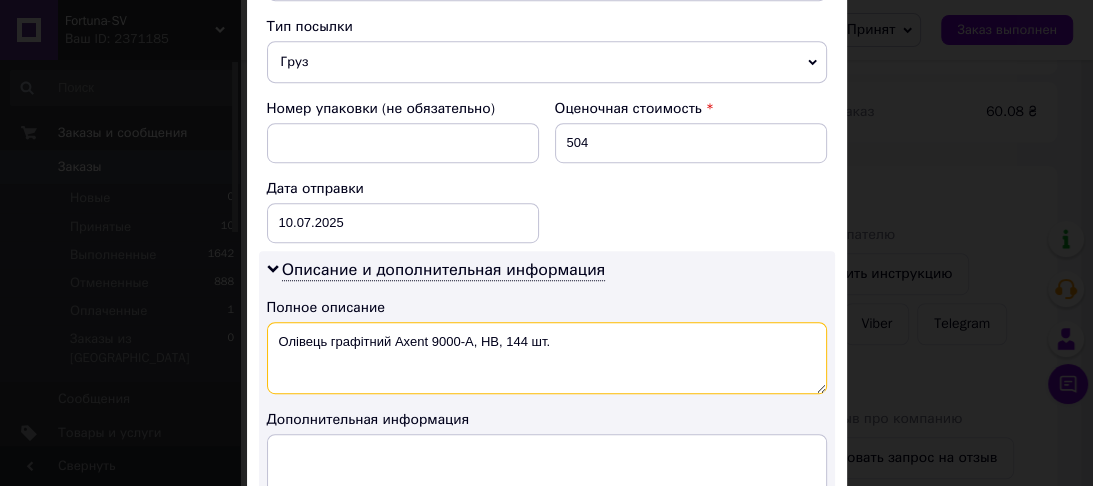 click on "Олівець графітний Axent 9000-А, НВ, 144 шт." at bounding box center [547, 358] 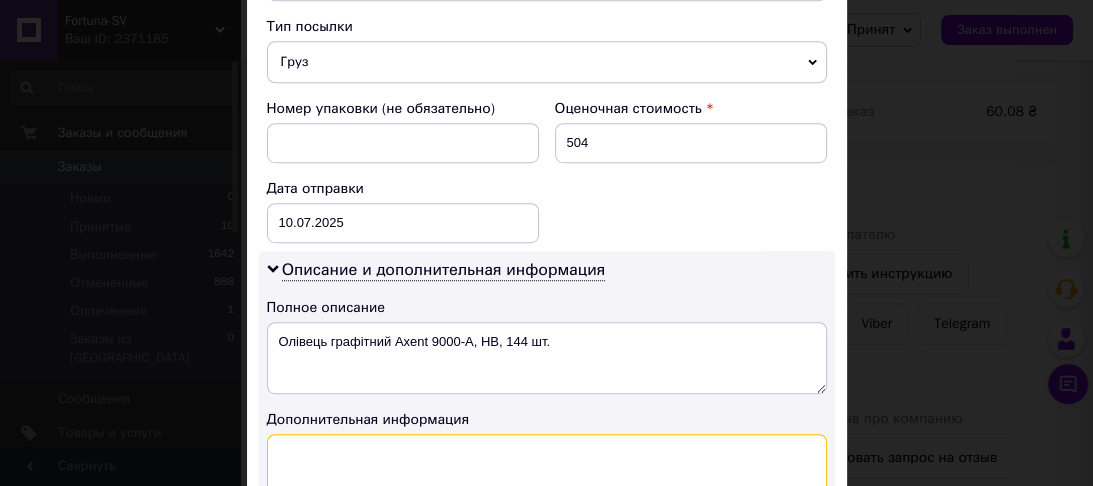 click at bounding box center [547, 470] 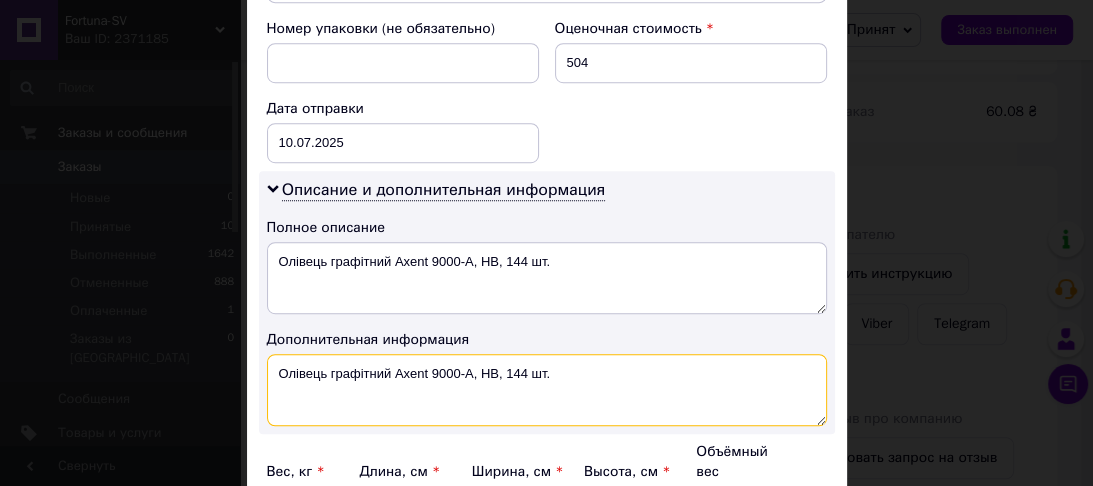 scroll, scrollTop: 960, scrollLeft: 0, axis: vertical 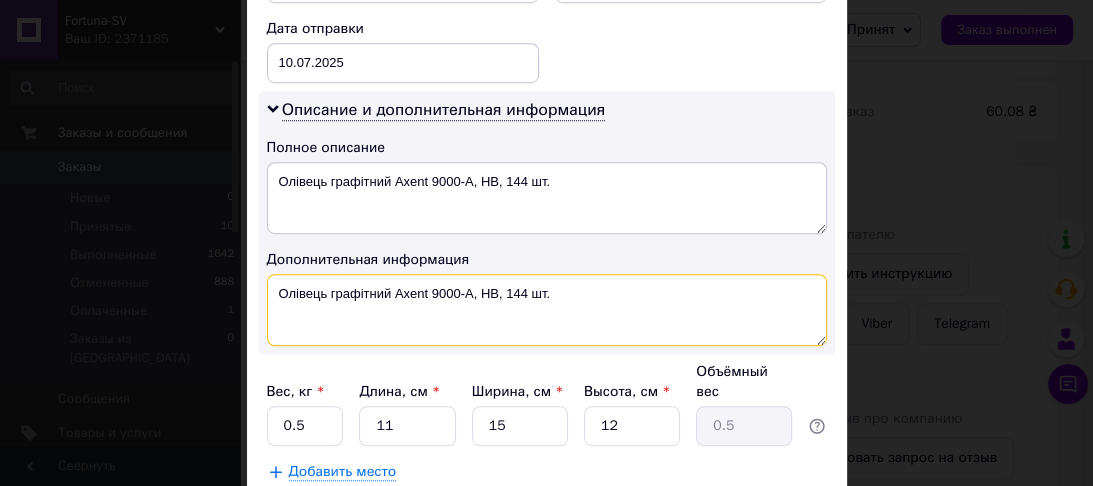 type on "Олівець графітний Axent 9000-А, НВ, 144 шт." 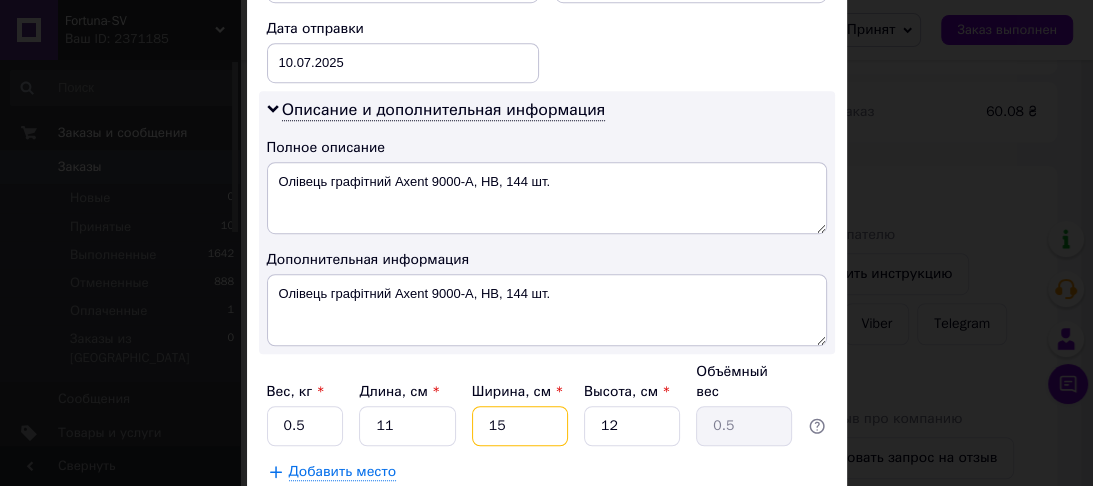 drag, startPoint x: 512, startPoint y: 384, endPoint x: 490, endPoint y: 384, distance: 22 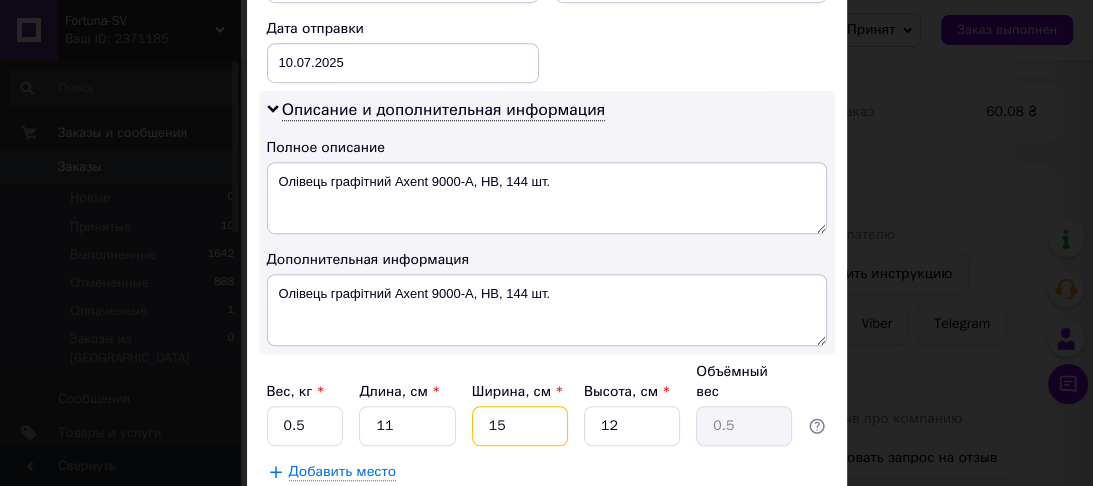 type on "1" 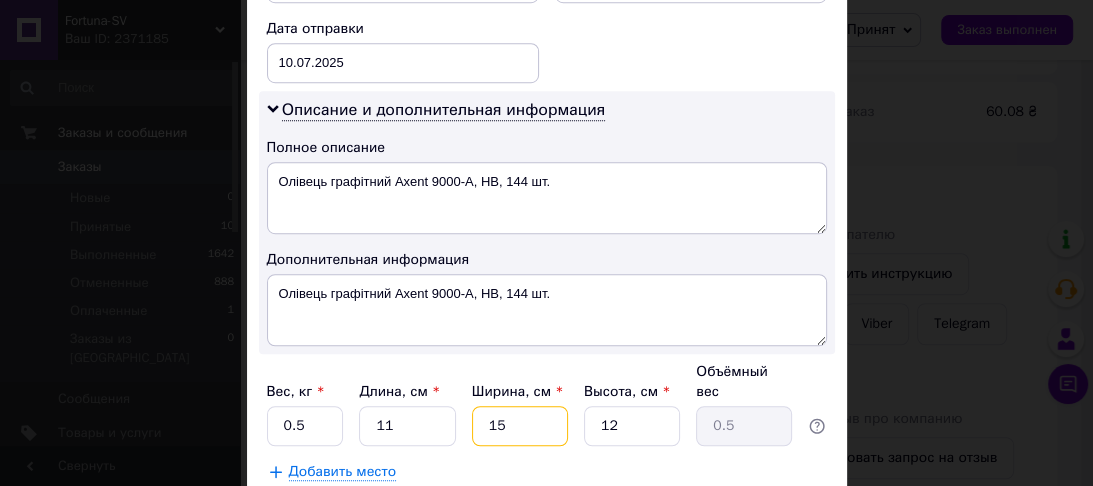 type on "0.1" 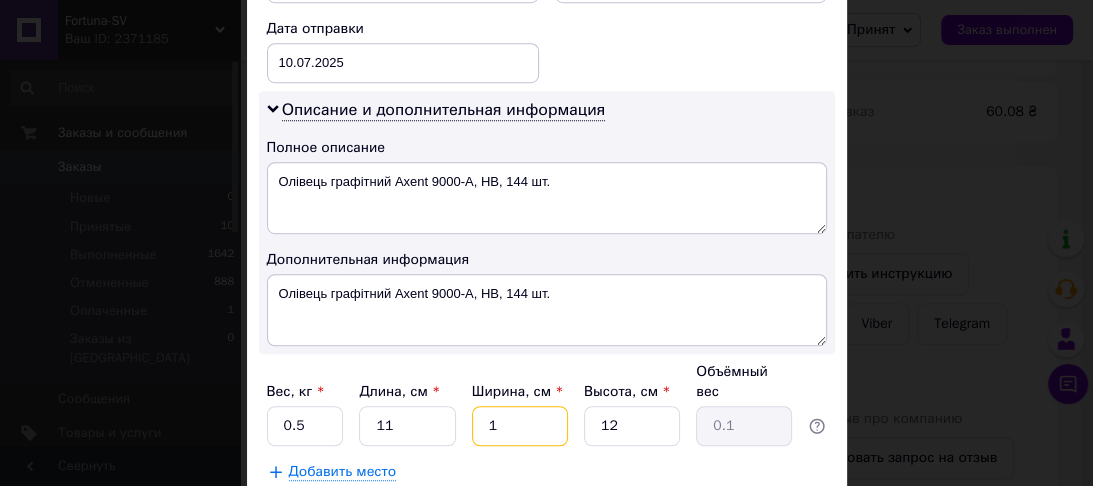 type 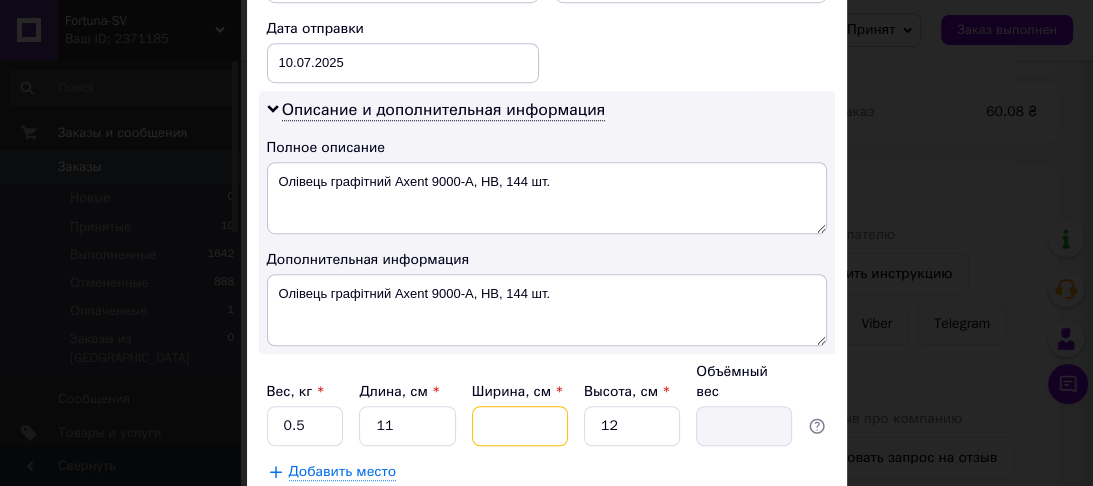 type on "5" 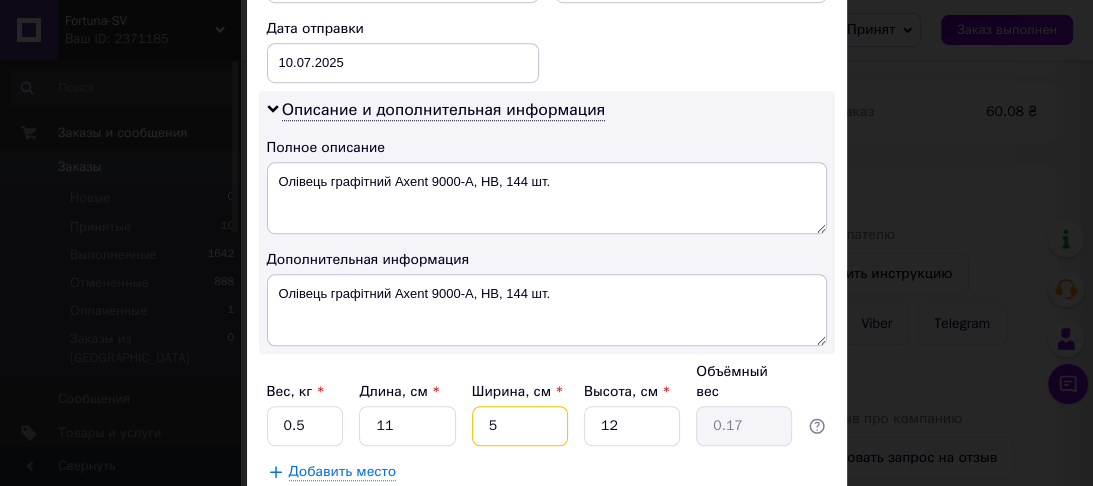 type on "5" 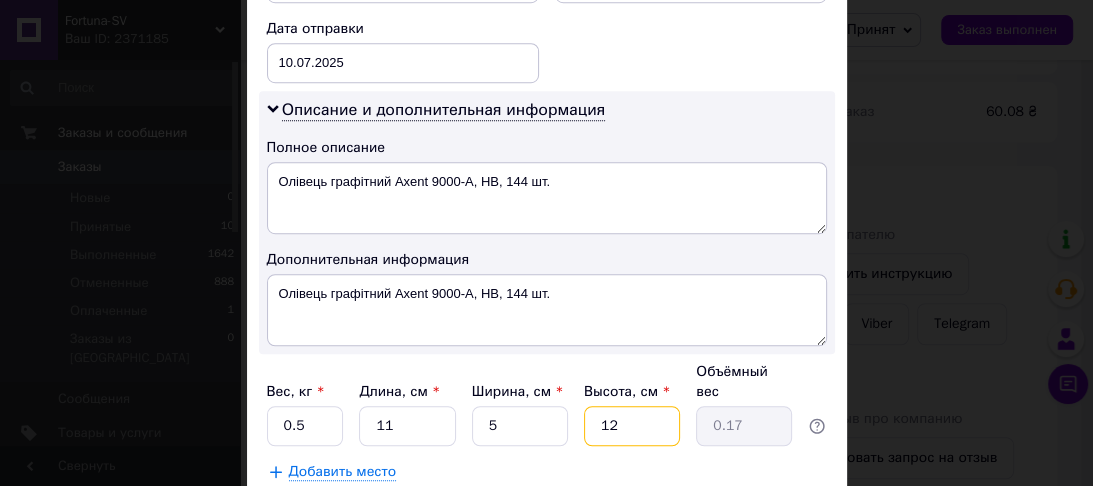 drag, startPoint x: 615, startPoint y: 393, endPoint x: 580, endPoint y: 393, distance: 35 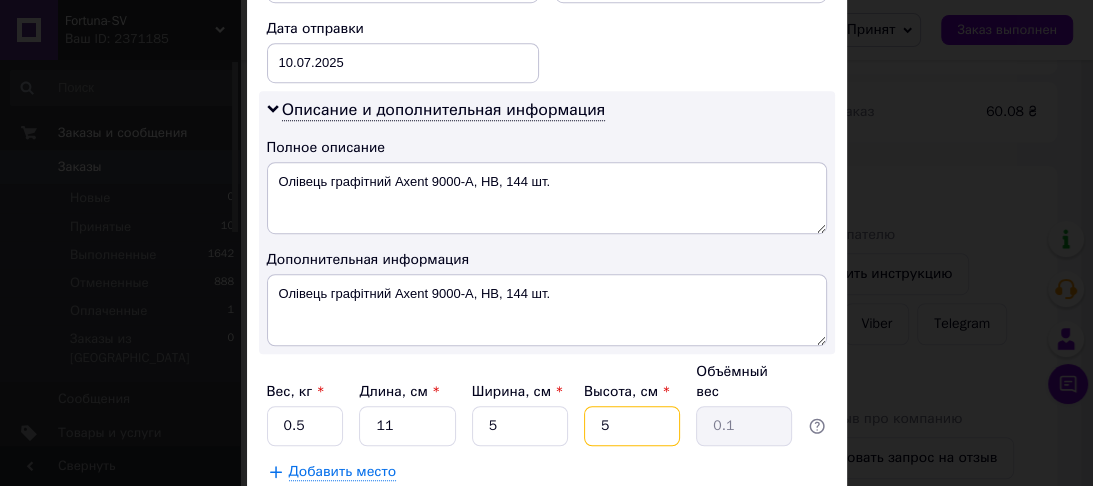 type 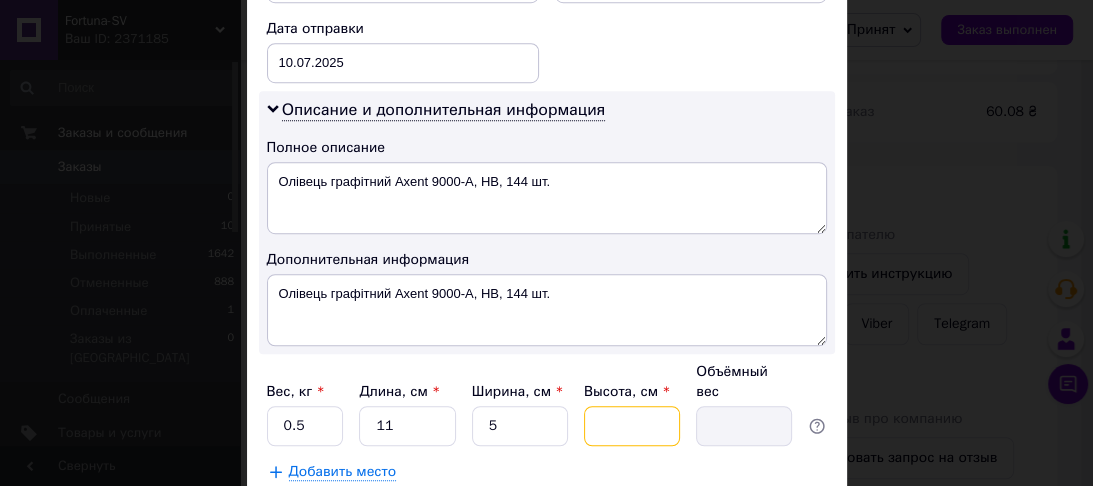 type on "4" 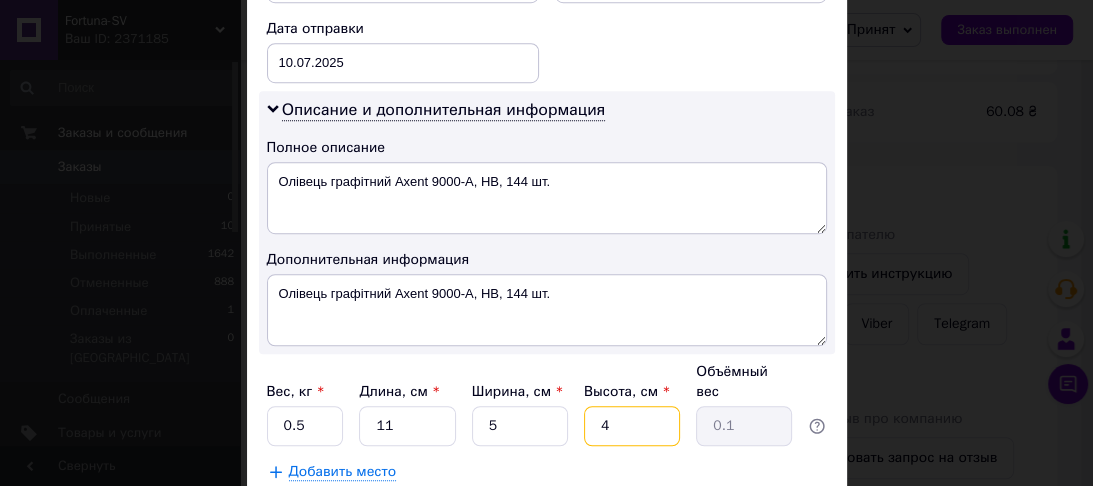 type on "4" 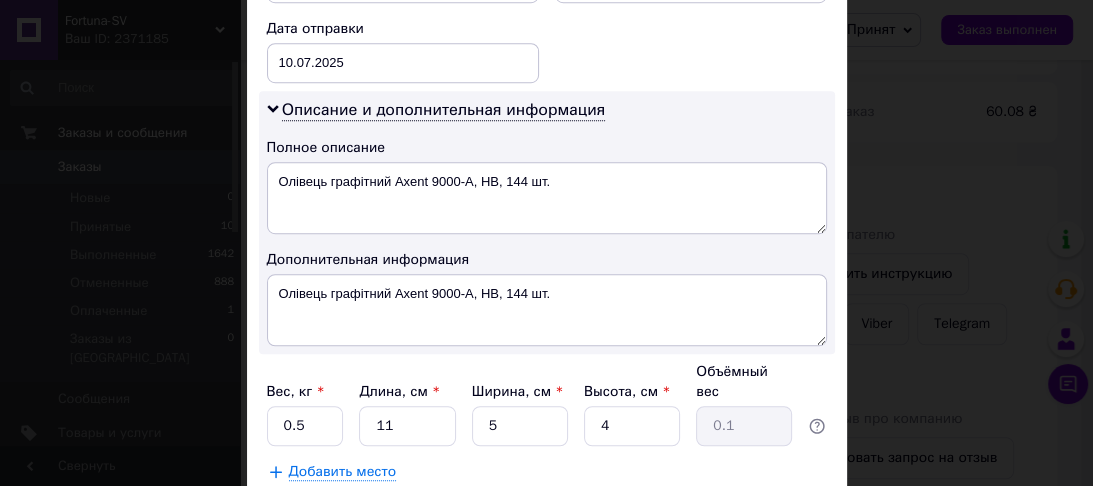 click on "Добавить место" at bounding box center (547, 472) 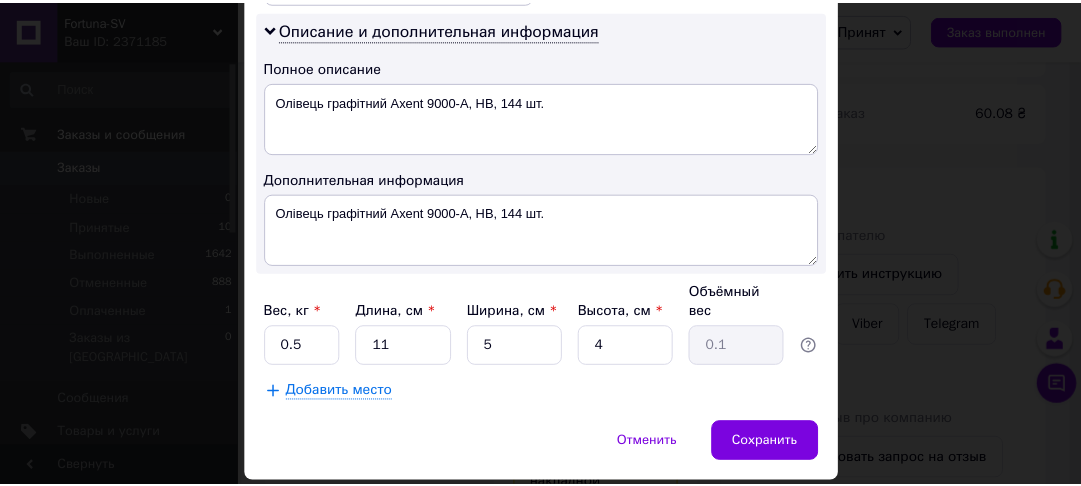 scroll, scrollTop: 1060, scrollLeft: 0, axis: vertical 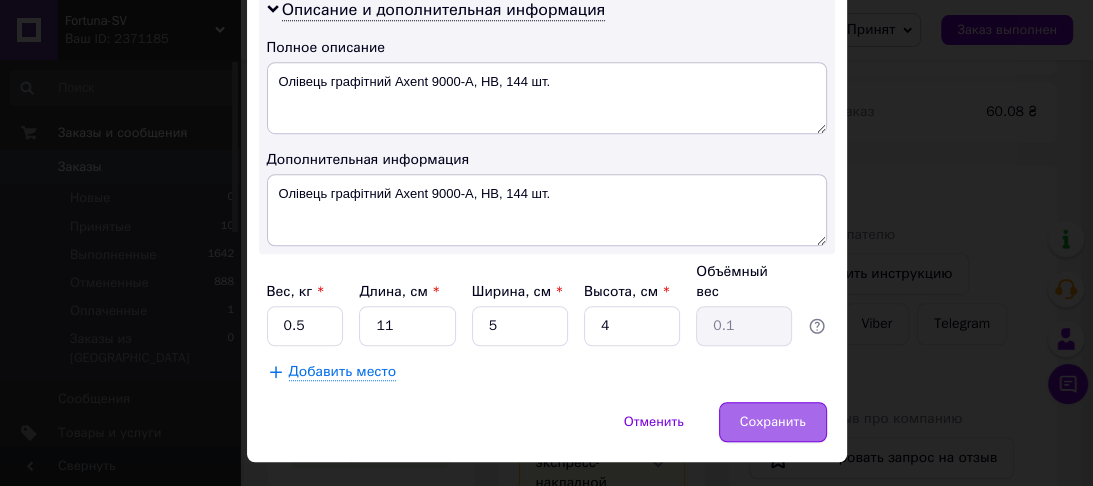 click on "Сохранить" at bounding box center (773, 422) 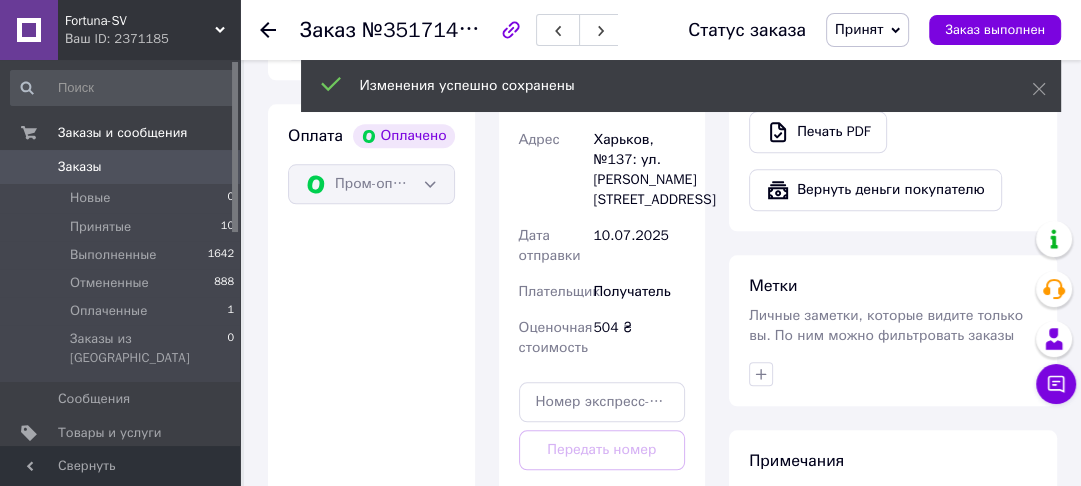 scroll, scrollTop: 1600, scrollLeft: 0, axis: vertical 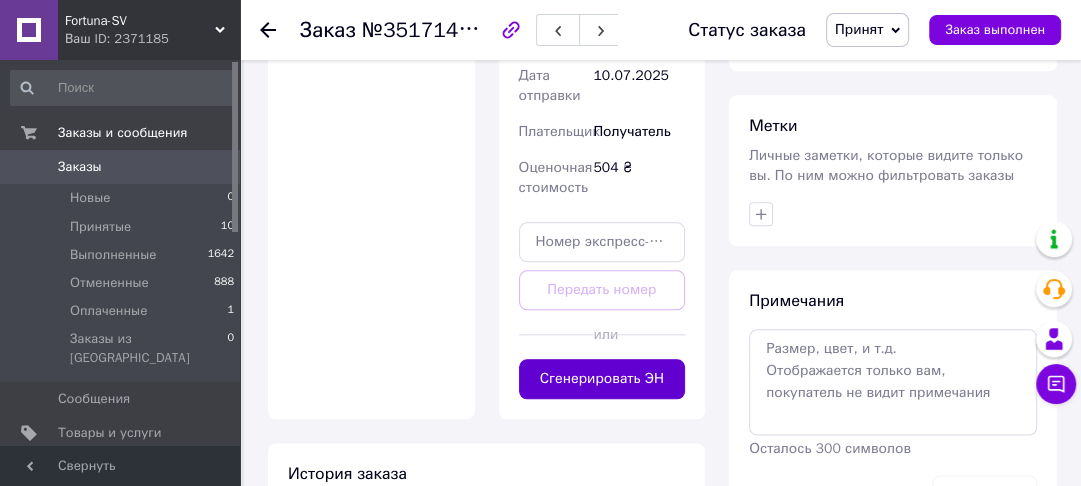 click on "Сгенерировать ЭН" at bounding box center [602, 379] 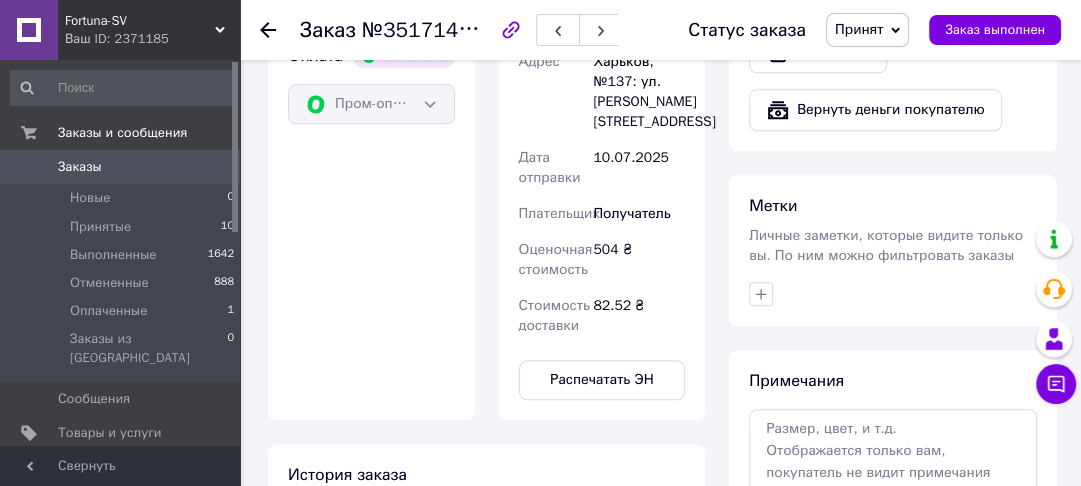 scroll, scrollTop: 1600, scrollLeft: 0, axis: vertical 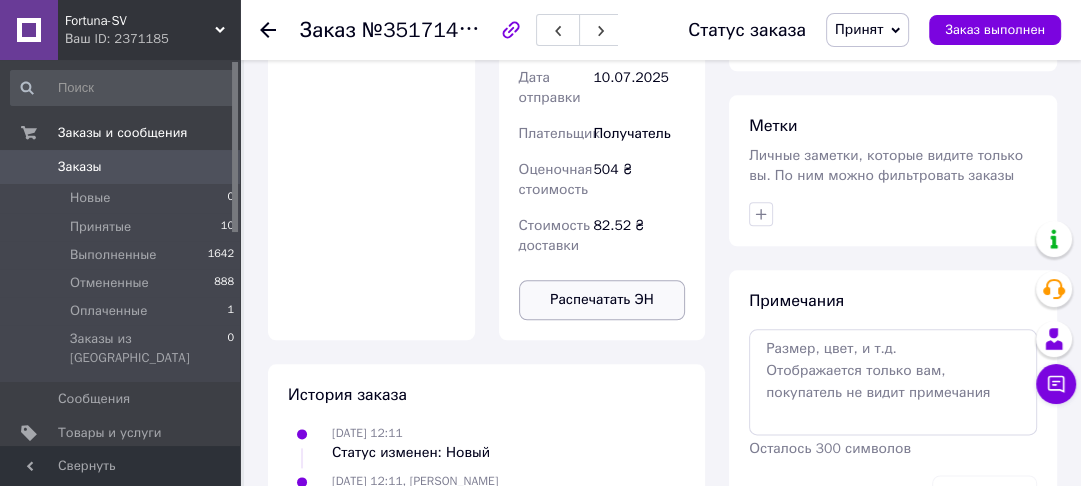 click on "Распечатать ЭН" at bounding box center (602, 300) 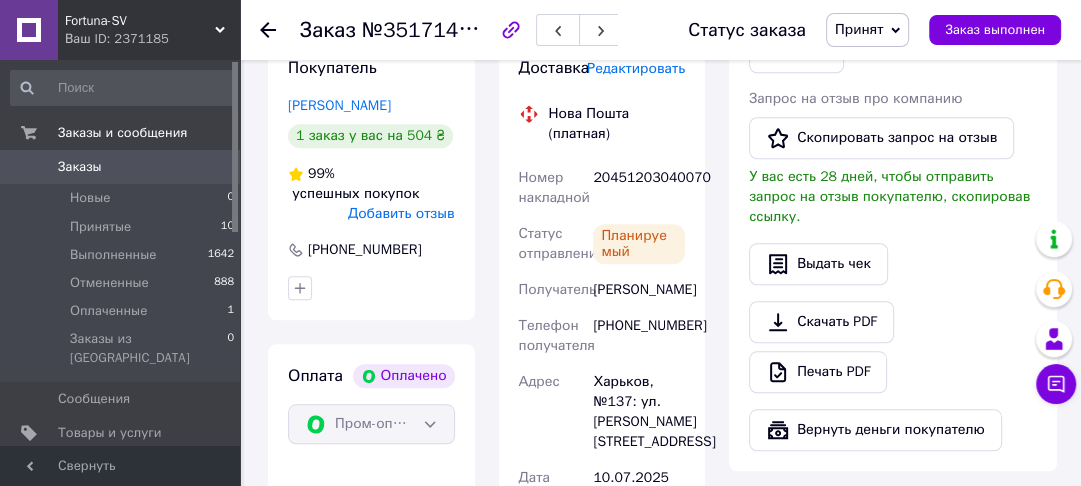 click on "Заказы" at bounding box center (80, 167) 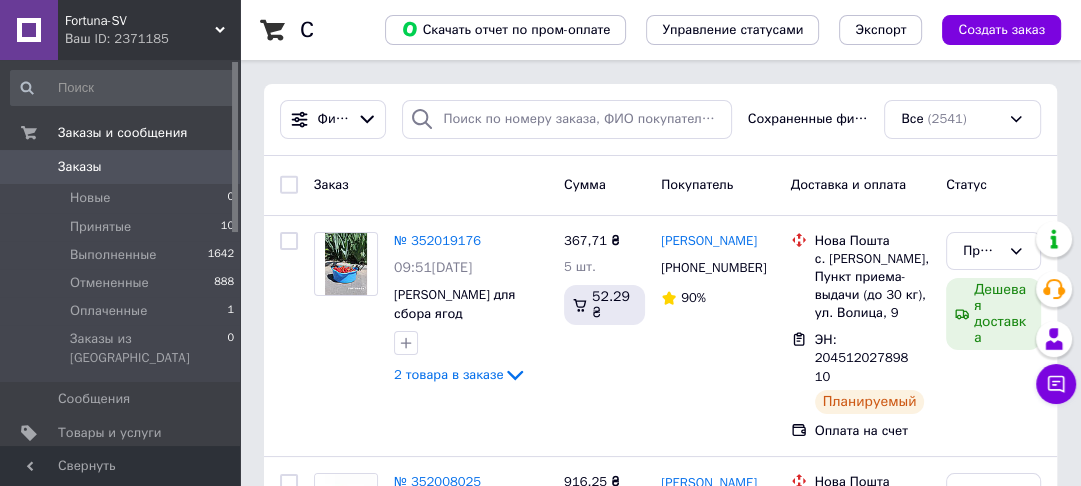 click on "0" at bounding box center [212, 167] 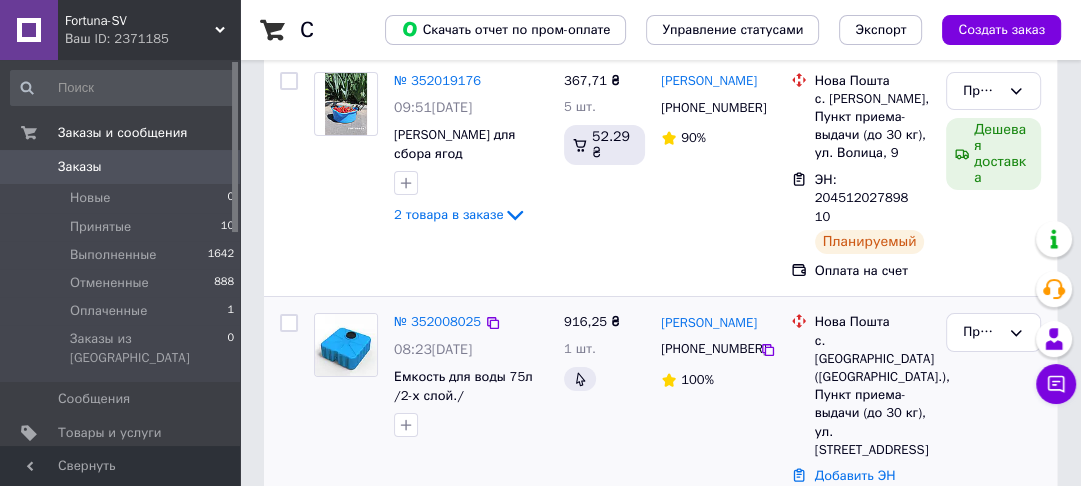 scroll, scrollTop: 320, scrollLeft: 0, axis: vertical 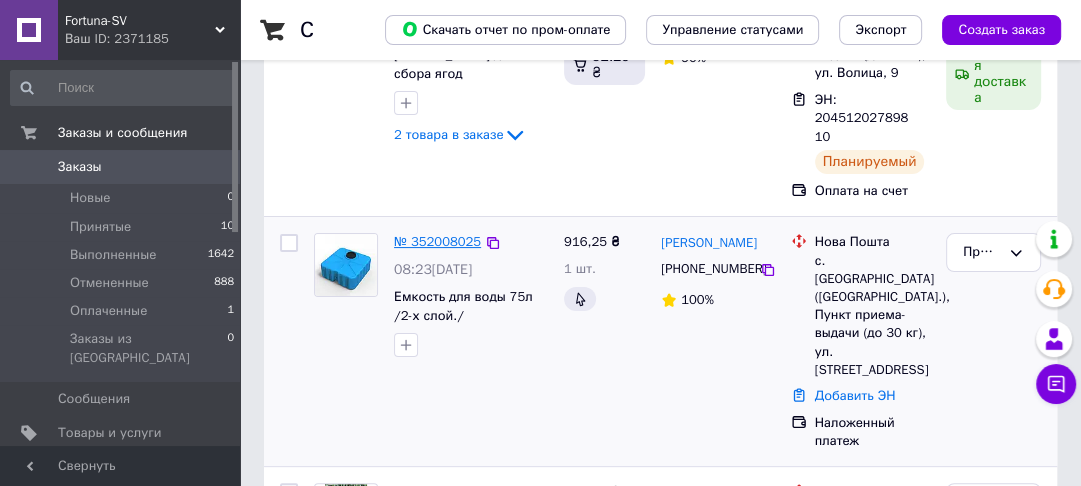 click on "№ 352008025" at bounding box center (437, 241) 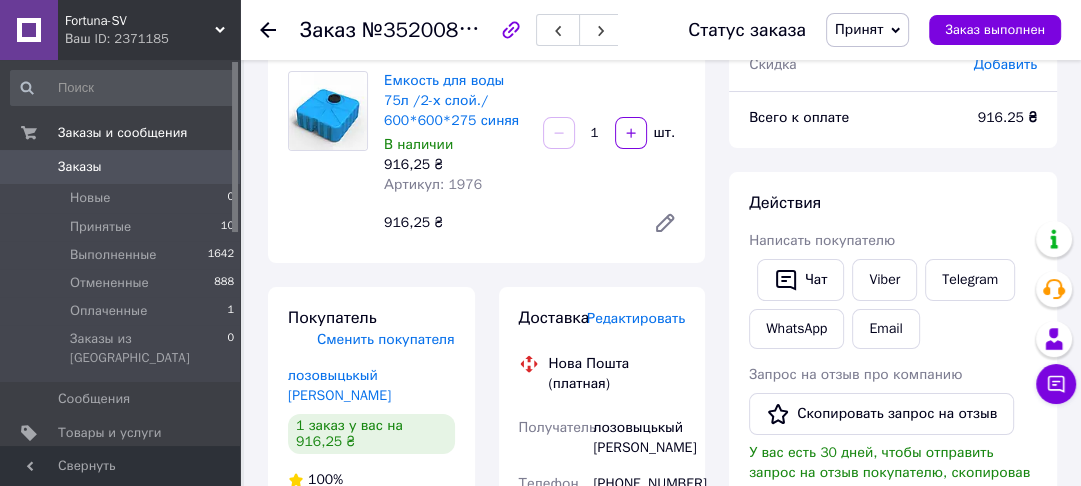 scroll, scrollTop: 320, scrollLeft: 0, axis: vertical 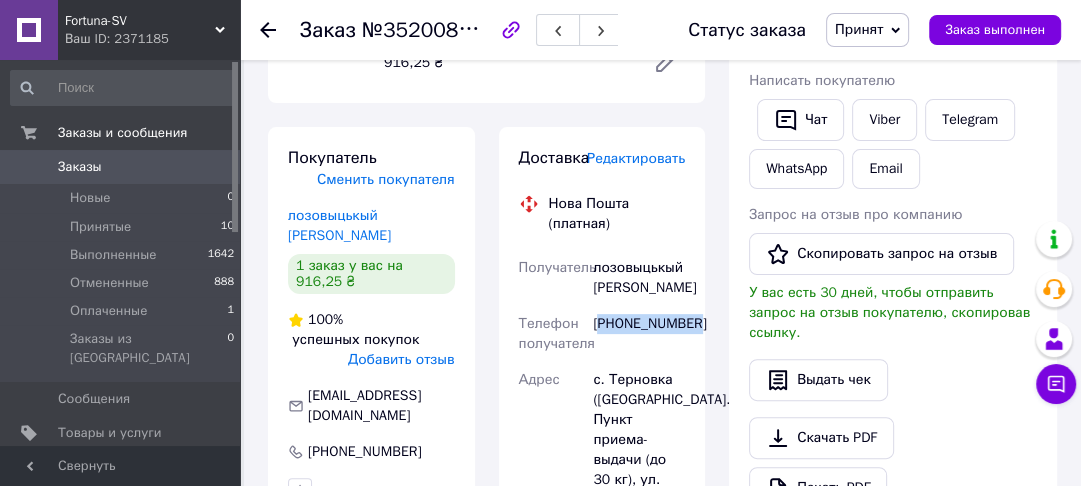 drag, startPoint x: 604, startPoint y: 325, endPoint x: 692, endPoint y: 336, distance: 88.68484 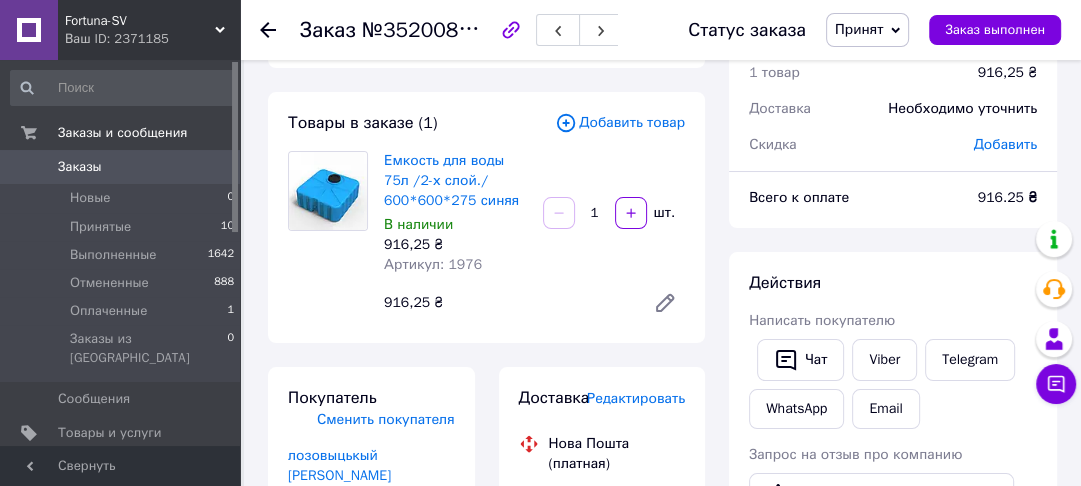 scroll, scrollTop: 0, scrollLeft: 0, axis: both 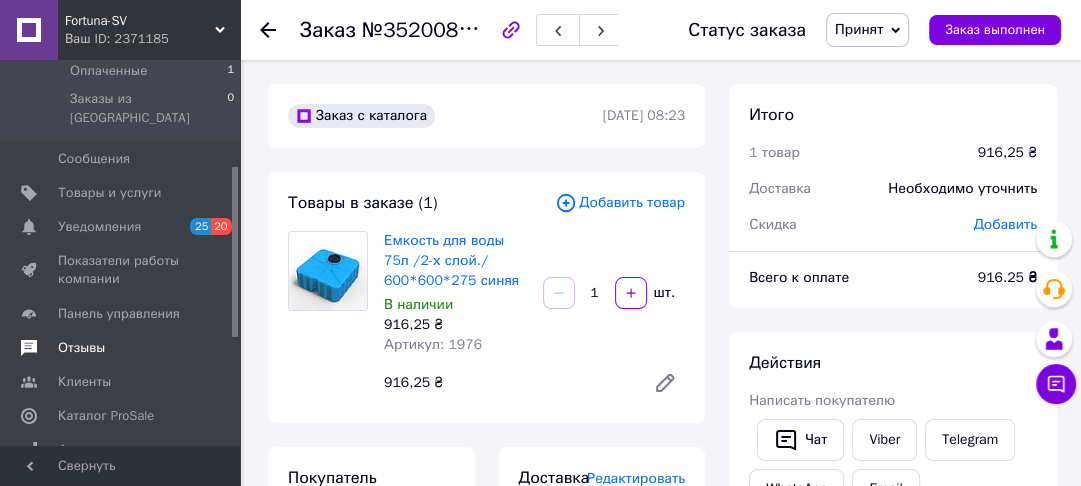 click on "Отзывы" at bounding box center (81, 348) 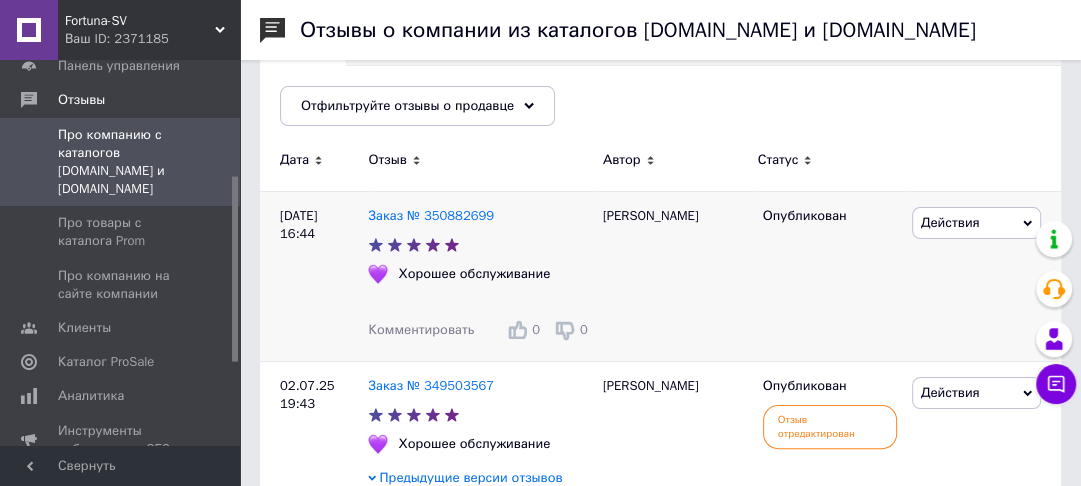 scroll, scrollTop: 0, scrollLeft: 0, axis: both 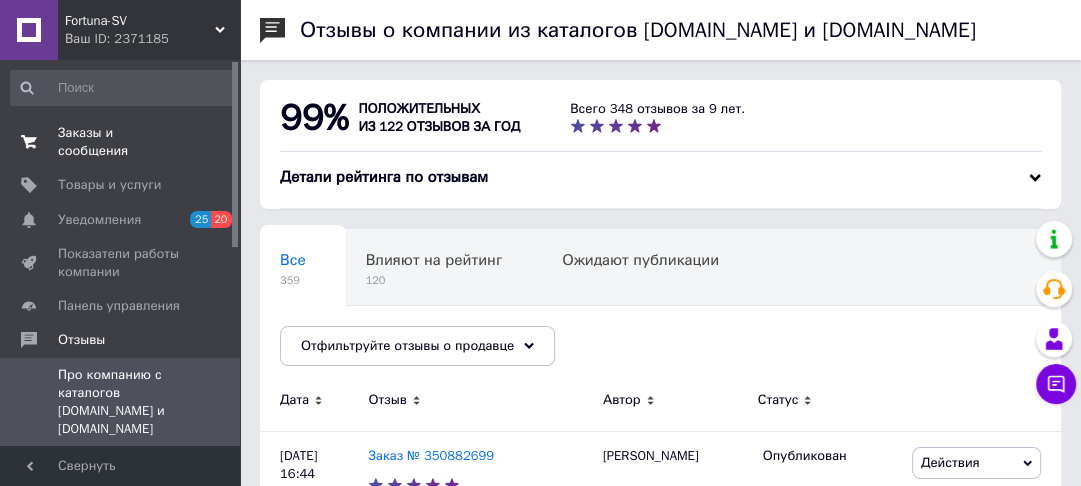 click on "Заказы и сообщения" at bounding box center (121, 142) 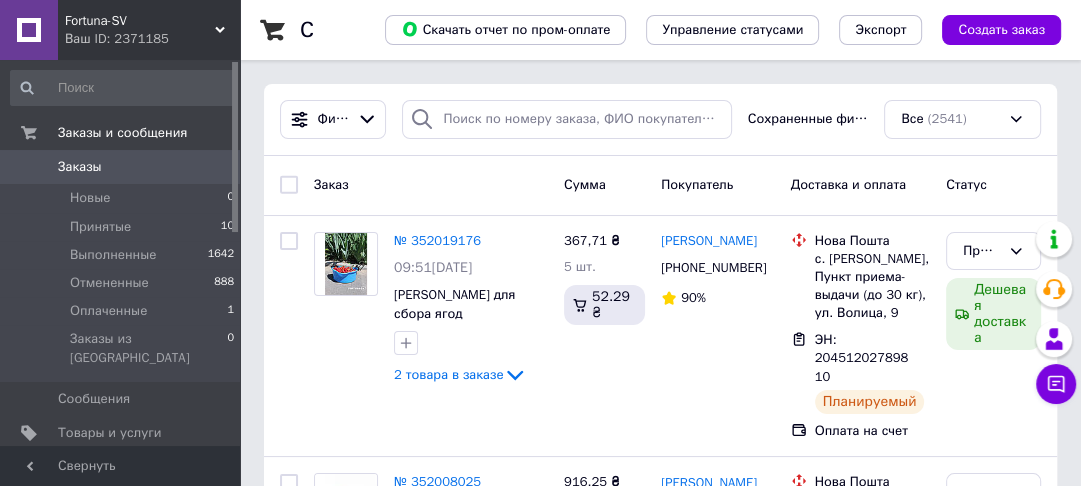 click on "Fortuna-SV Ваш ID: 2371185" at bounding box center (149, 30) 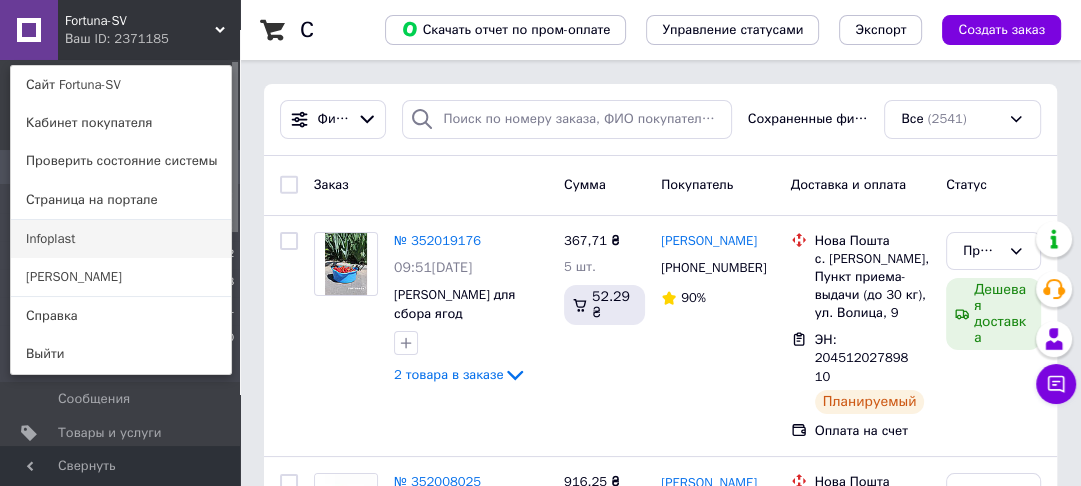 click on "Infoplast" at bounding box center (121, 239) 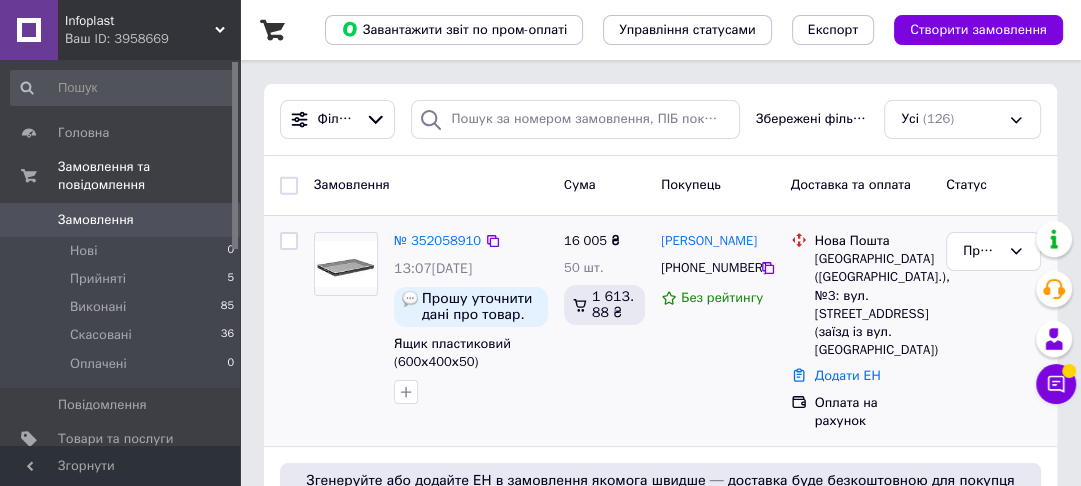 scroll, scrollTop: 240, scrollLeft: 0, axis: vertical 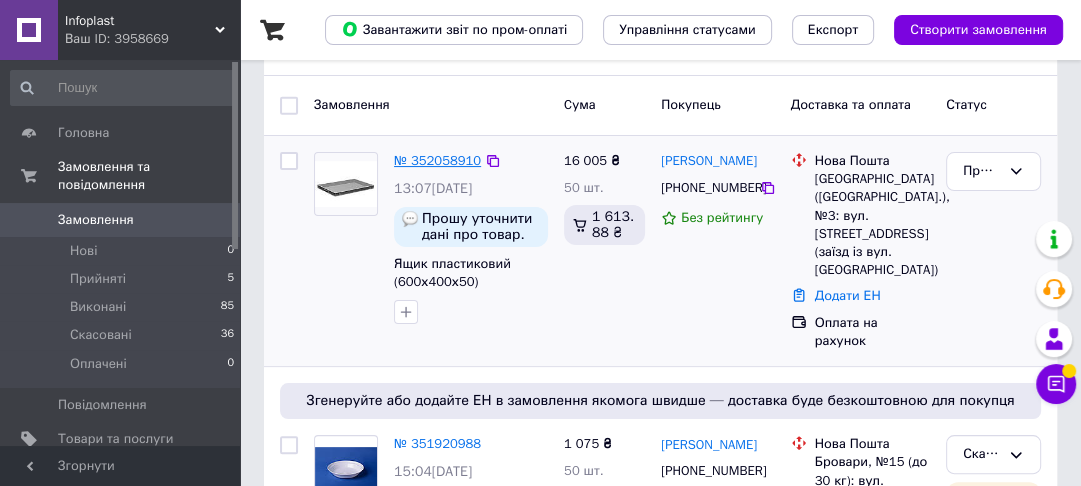 click on "№ 352058910" at bounding box center (437, 160) 